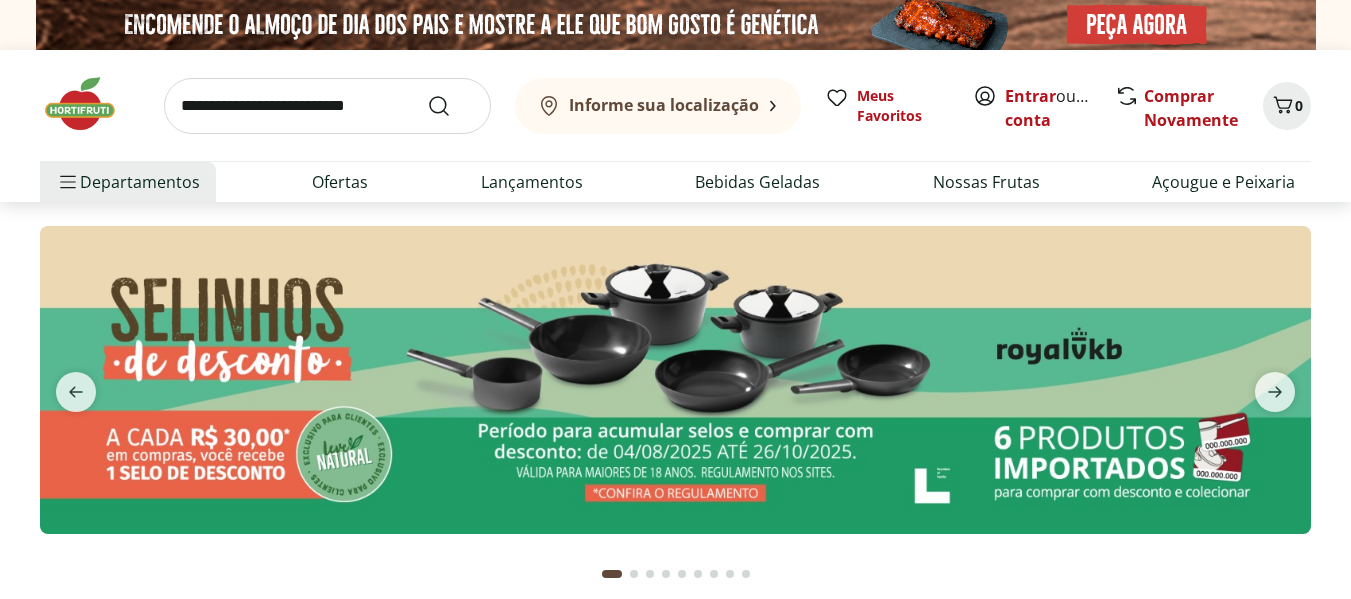 scroll, scrollTop: 0, scrollLeft: 0, axis: both 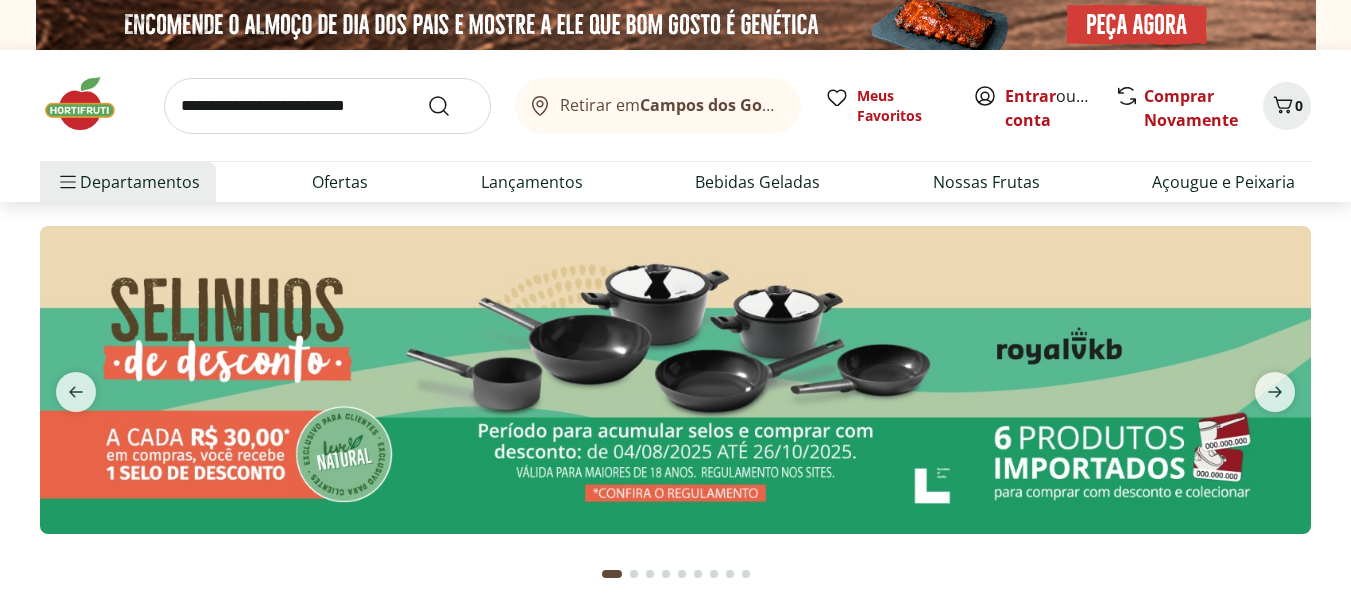 click at bounding box center (327, 106) 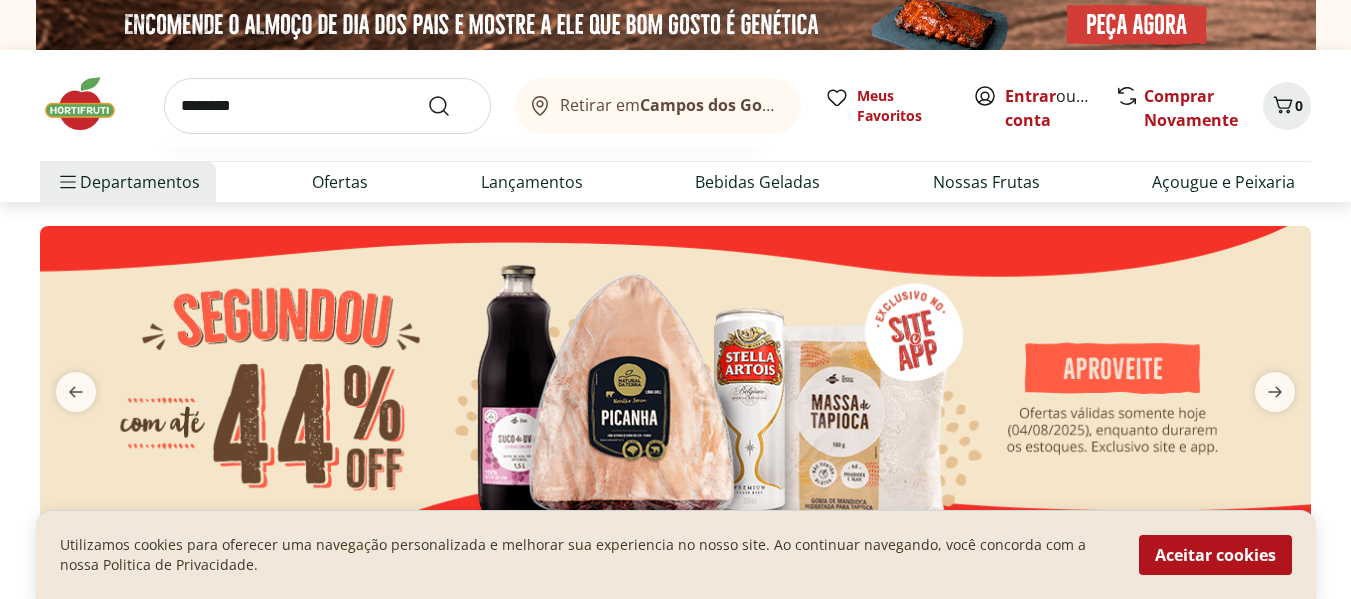 type on "********" 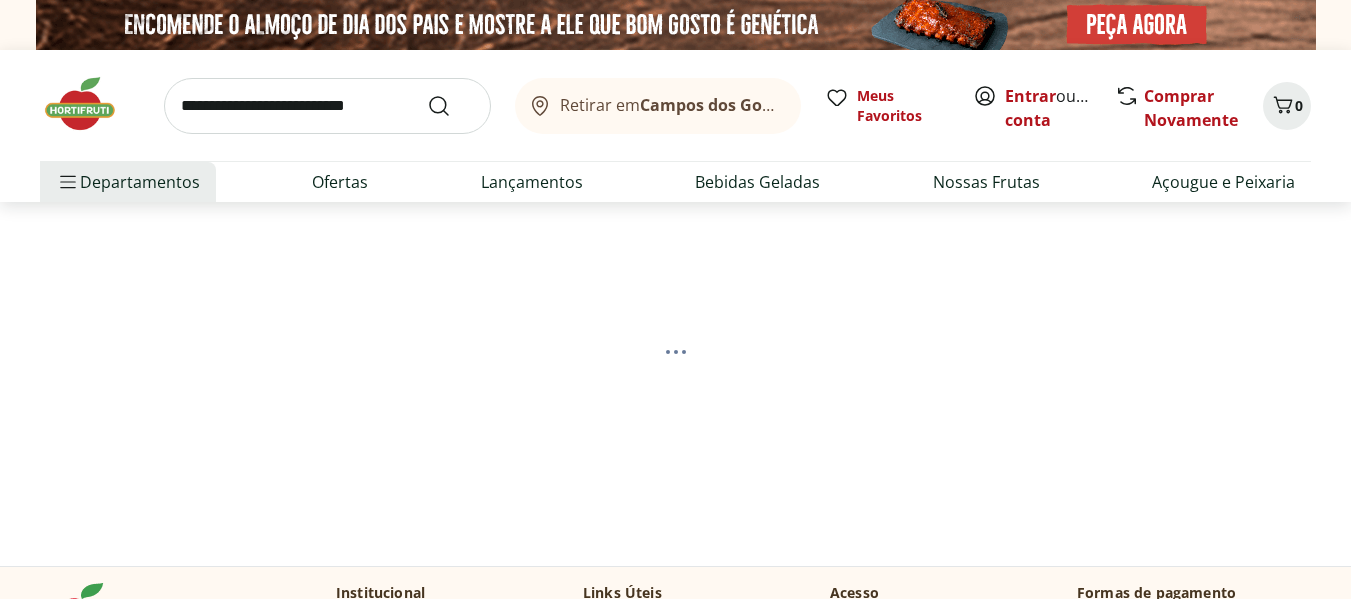 select on "**********" 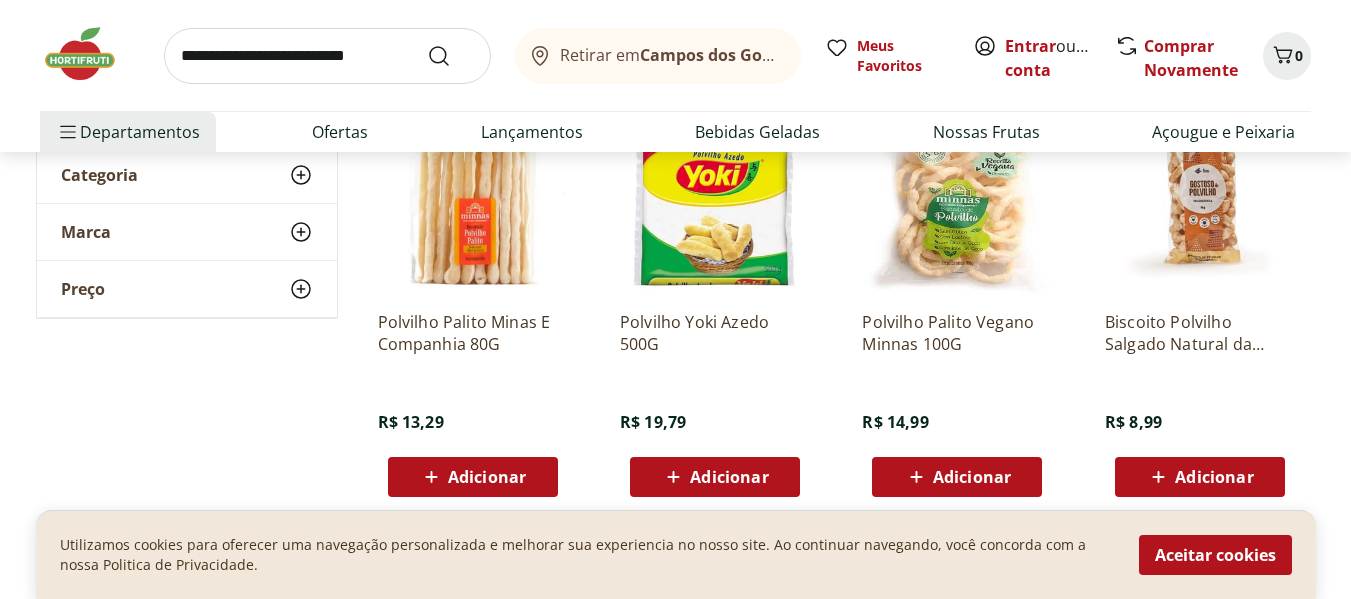 scroll, scrollTop: 320, scrollLeft: 0, axis: vertical 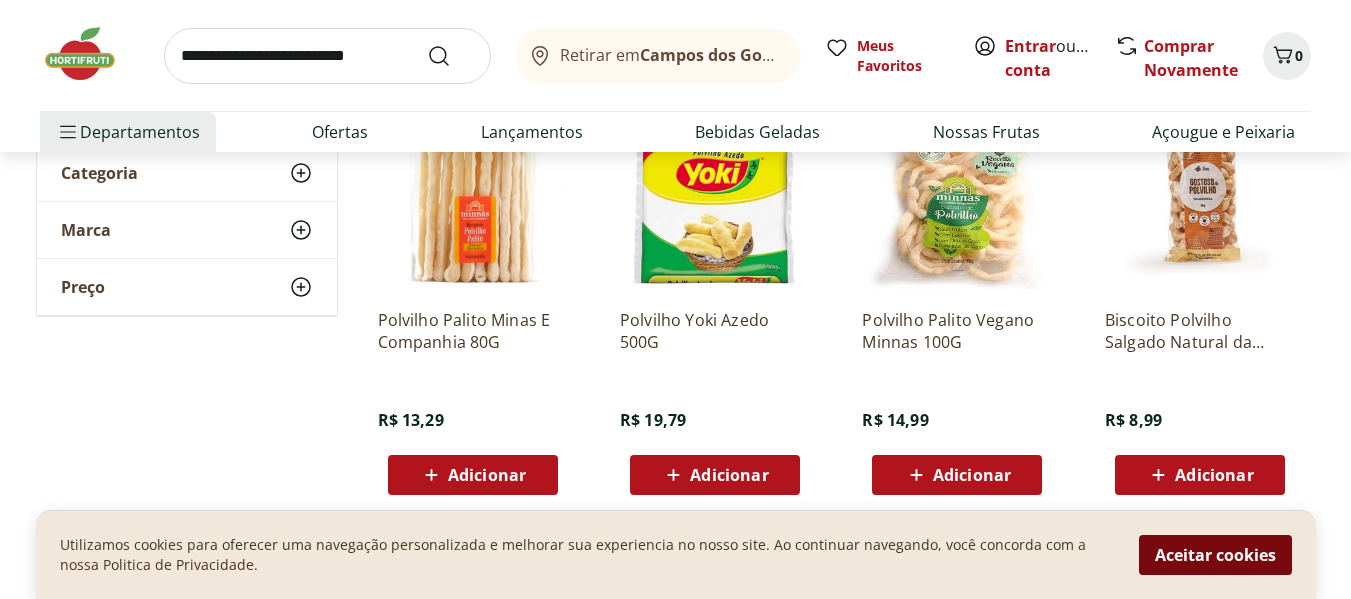 click on "Aceitar cookies" at bounding box center [1215, 555] 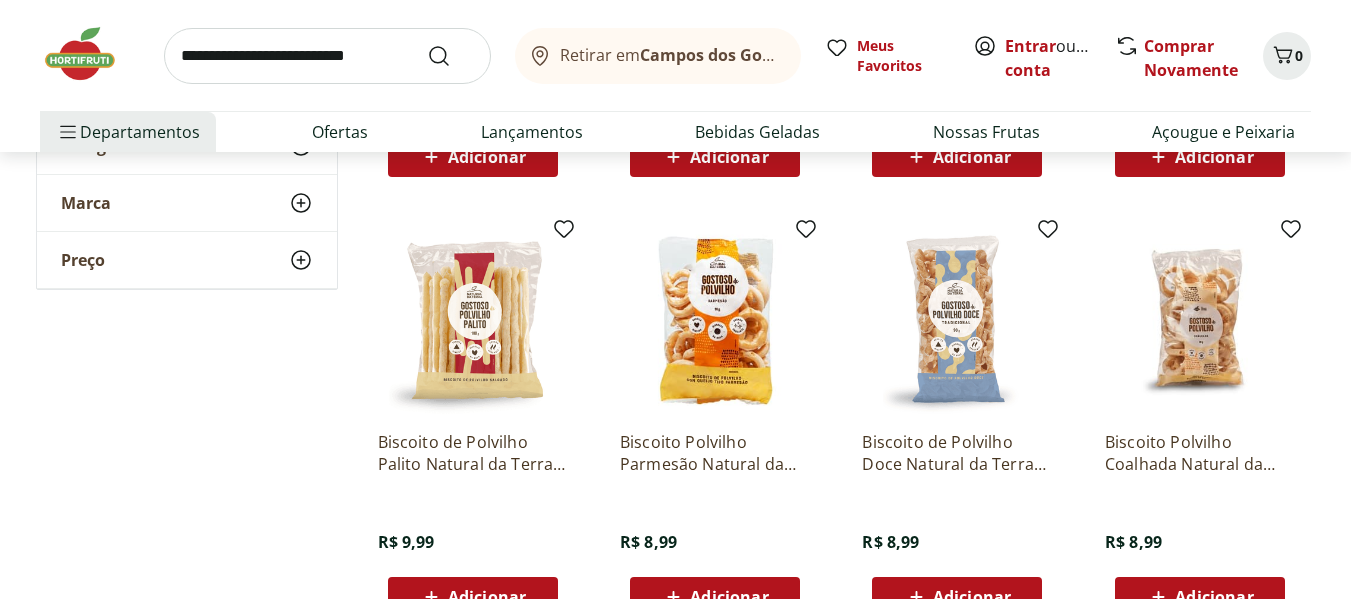 scroll, scrollTop: 480, scrollLeft: 0, axis: vertical 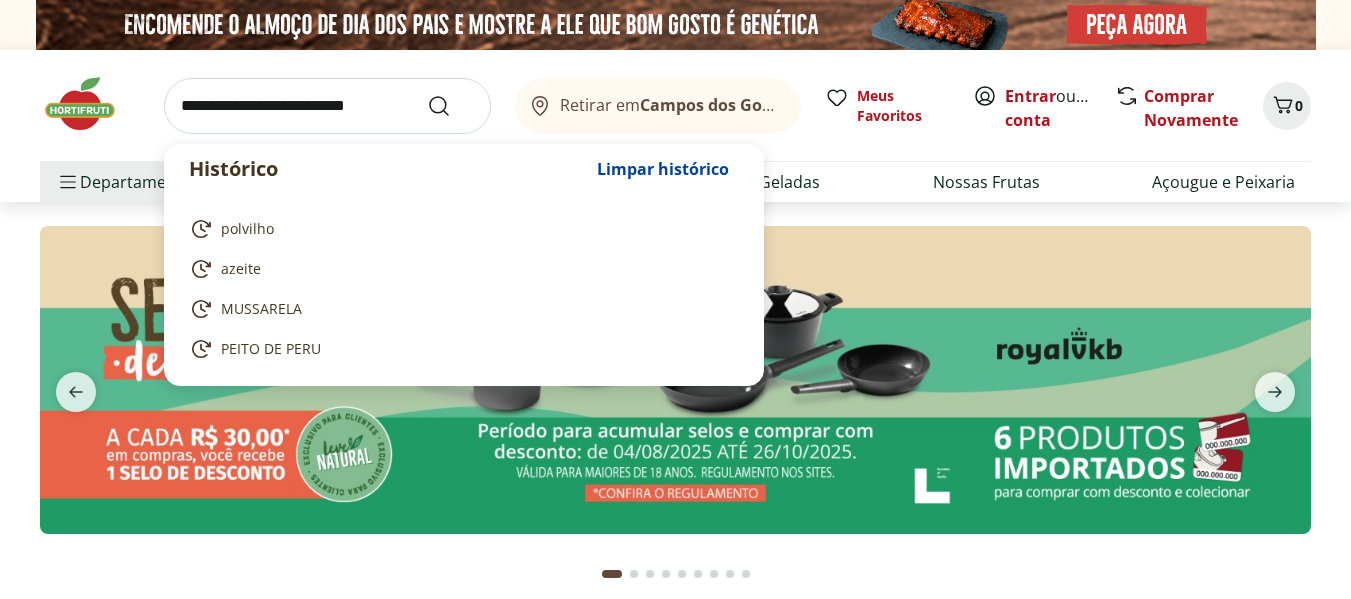 click at bounding box center [327, 106] 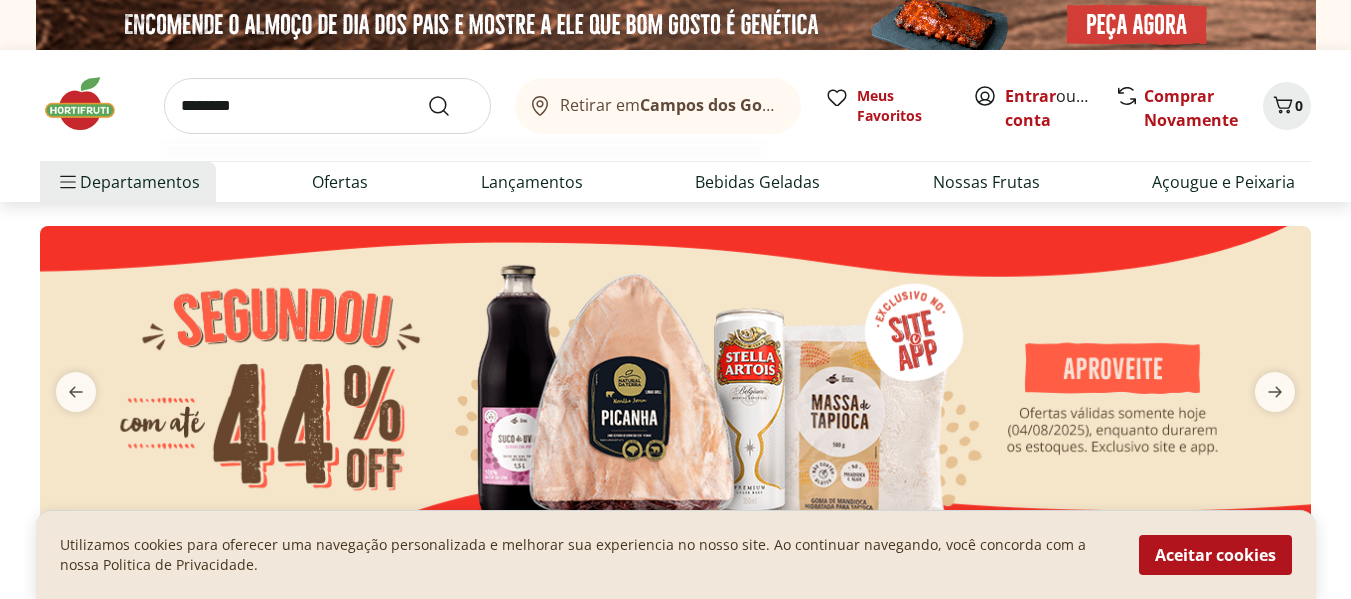 type on "********" 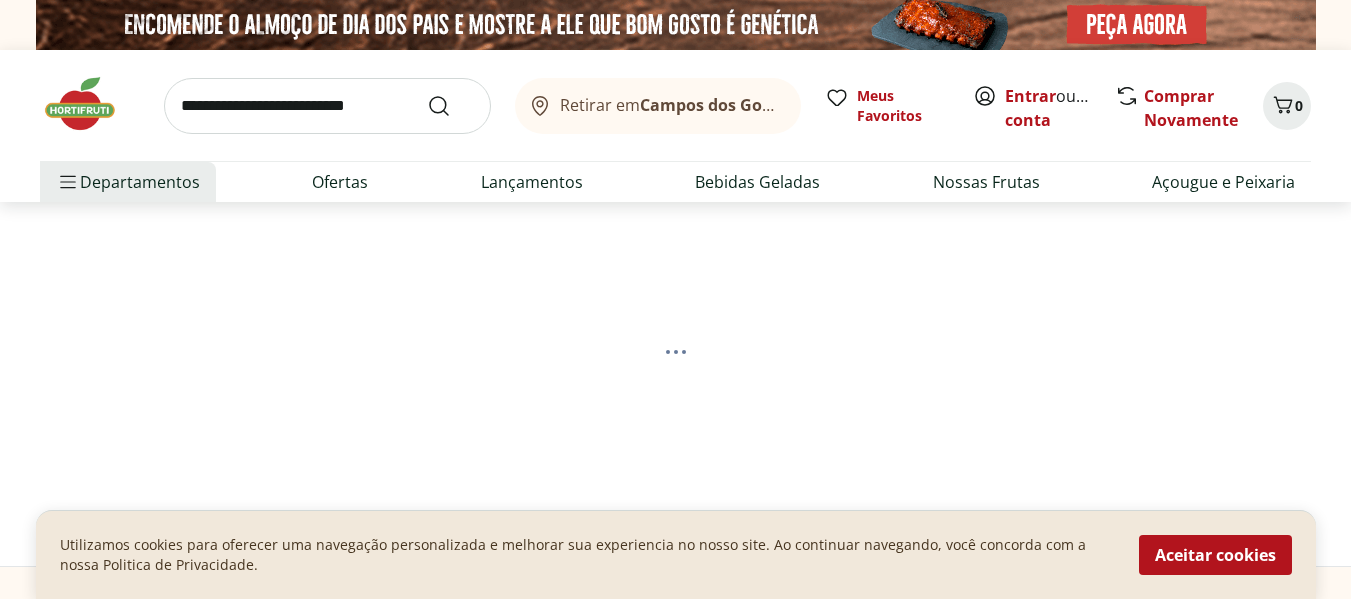 select on "**********" 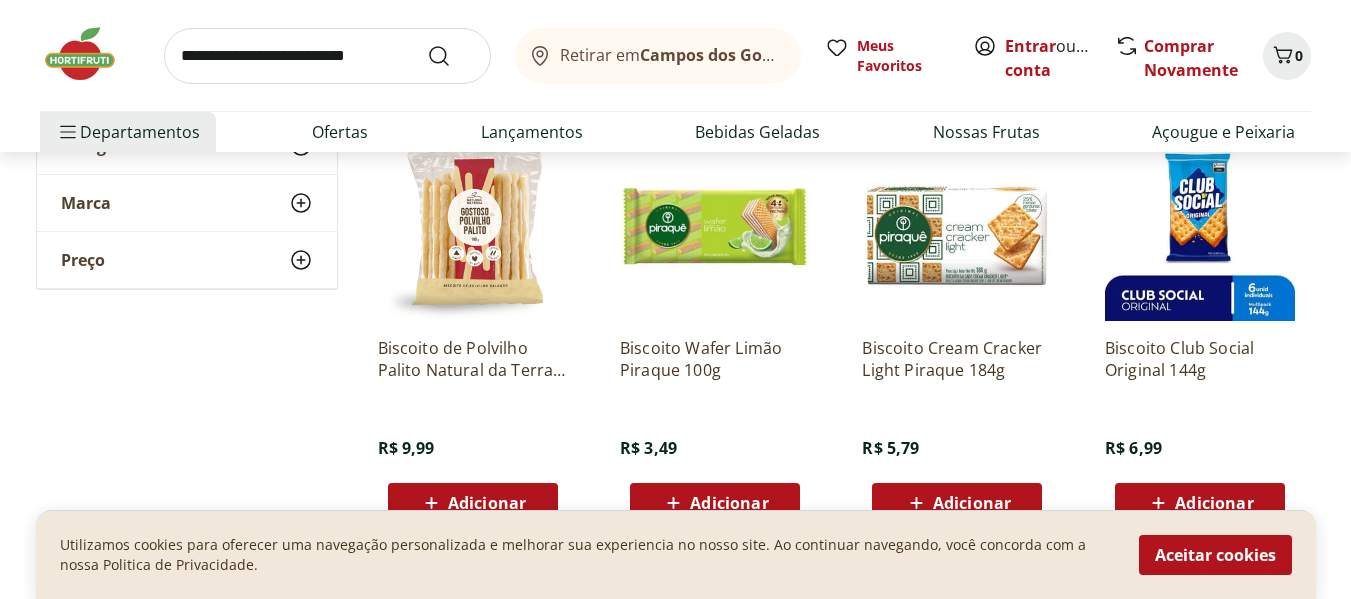 scroll, scrollTop: 760, scrollLeft: 0, axis: vertical 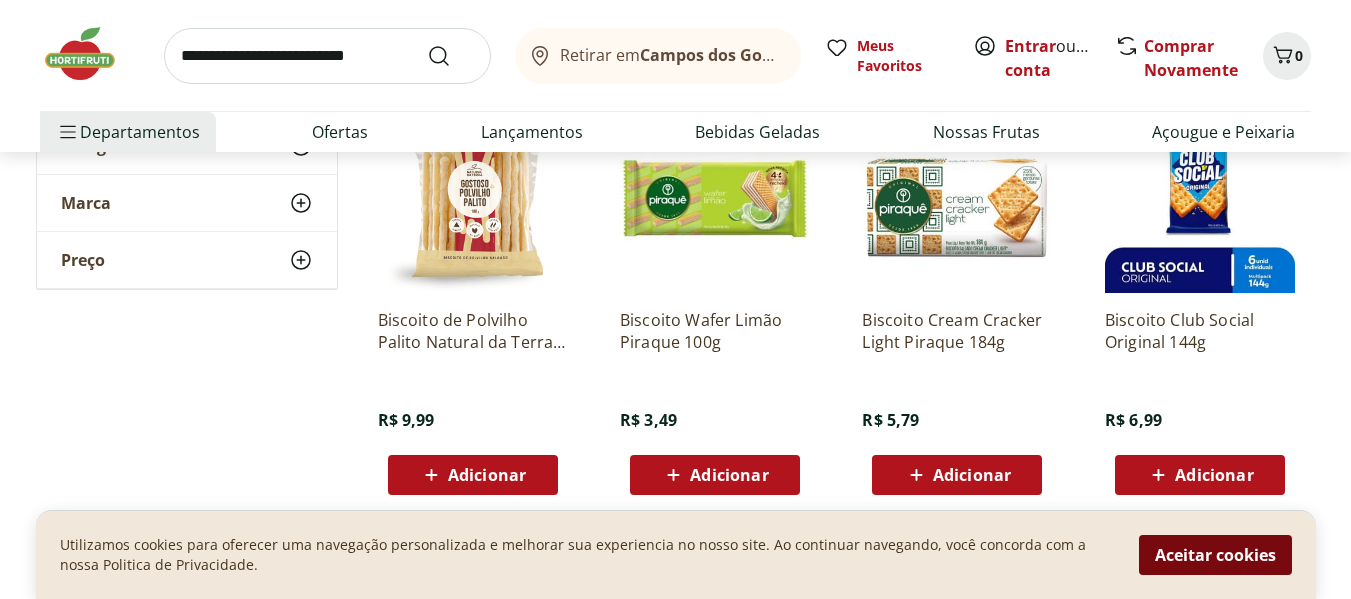 click on "Aceitar cookies" at bounding box center [1215, 555] 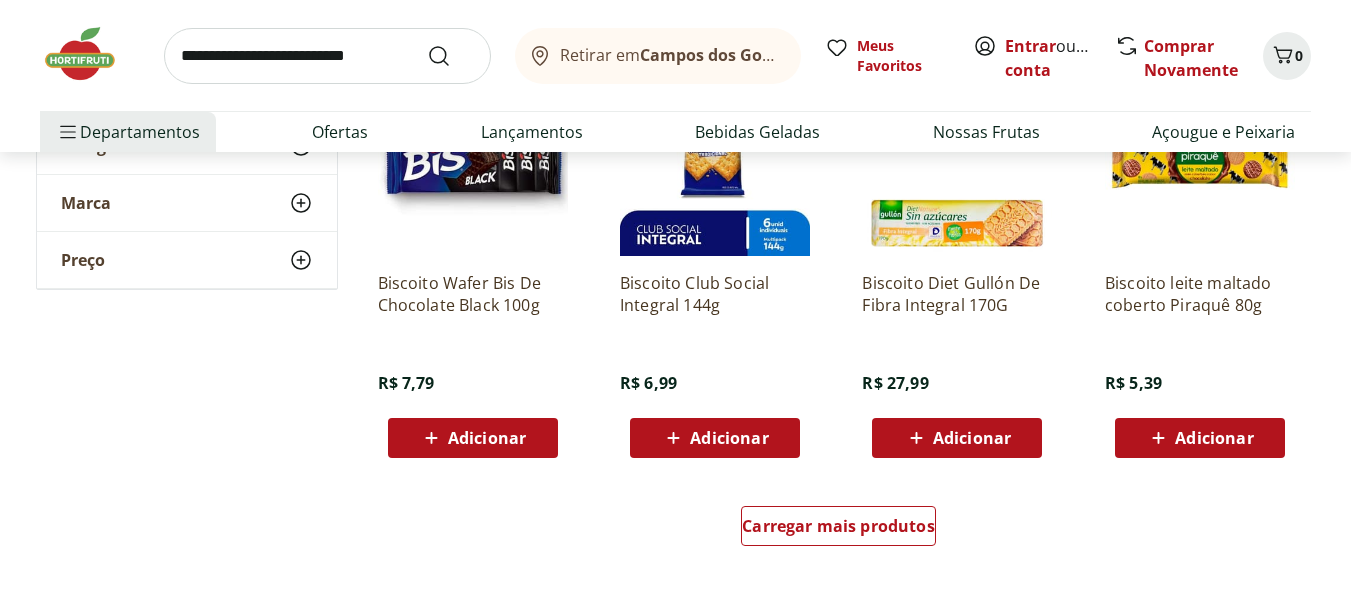 scroll, scrollTop: 1240, scrollLeft: 0, axis: vertical 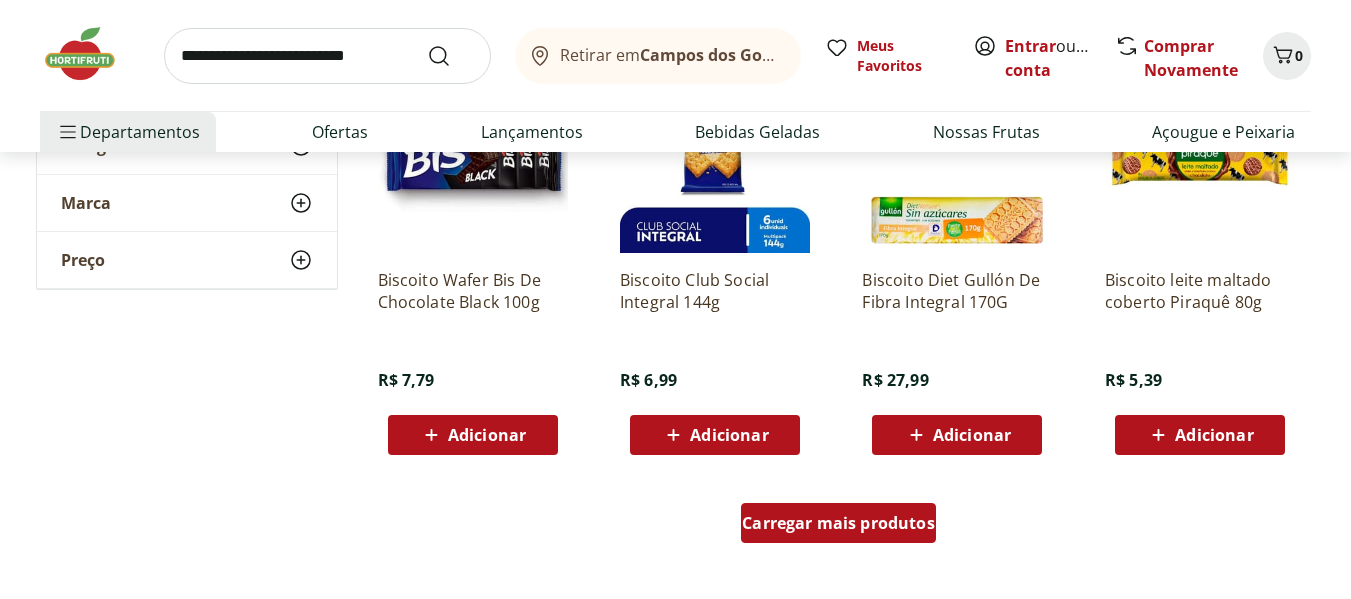 click on "Carregar mais produtos" at bounding box center [838, 523] 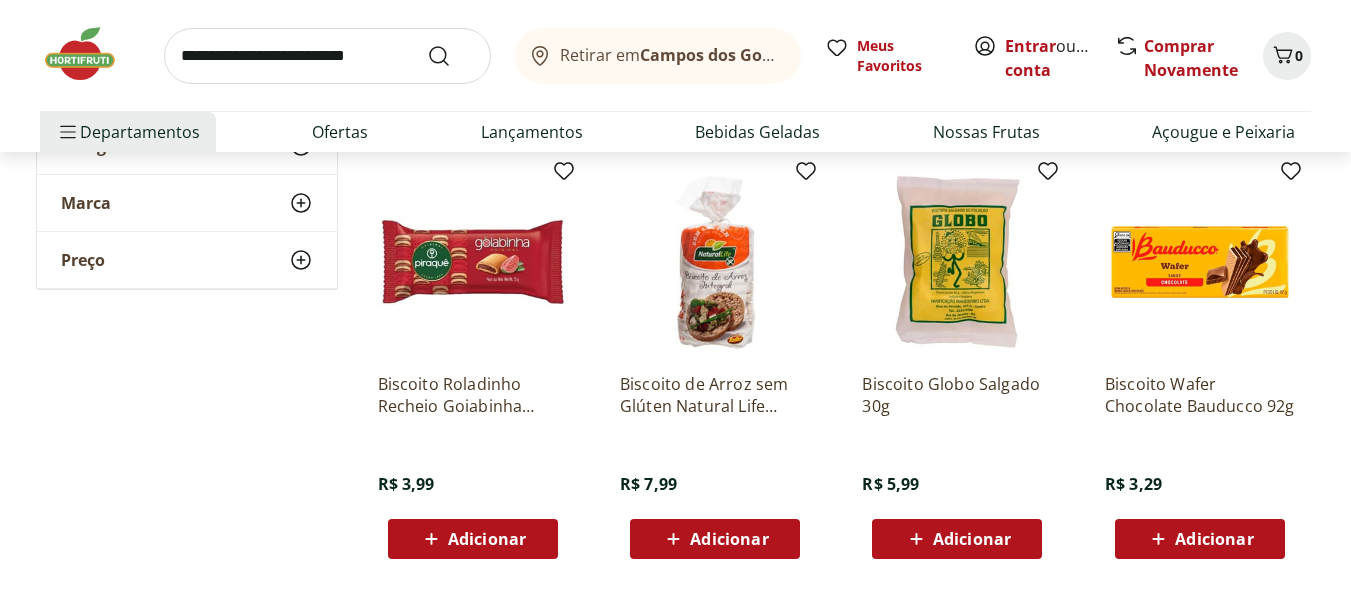 scroll, scrollTop: 2520, scrollLeft: 0, axis: vertical 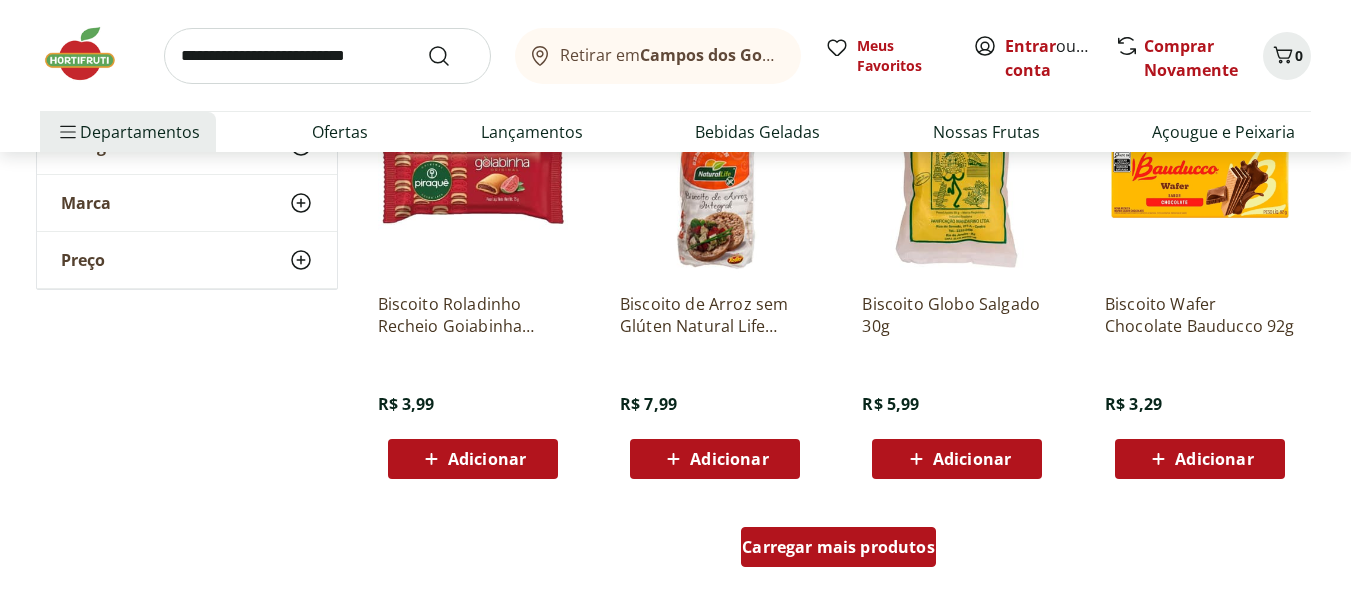 click on "Carregar mais produtos" at bounding box center [838, 547] 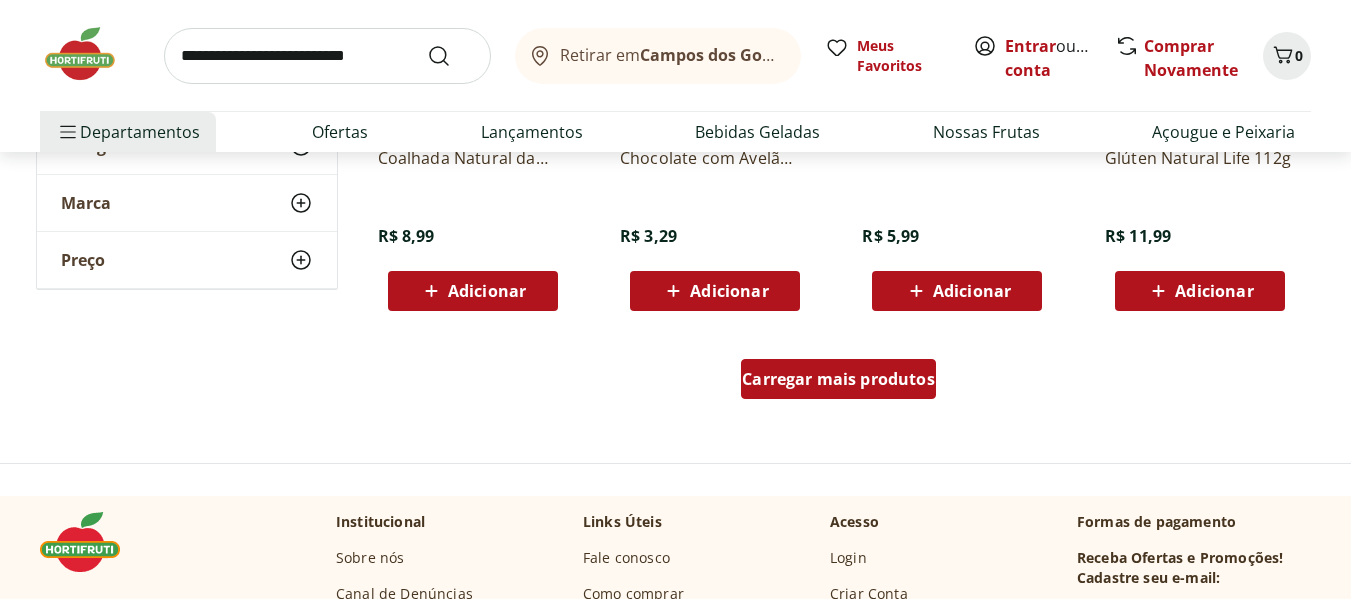 scroll, scrollTop: 4000, scrollLeft: 0, axis: vertical 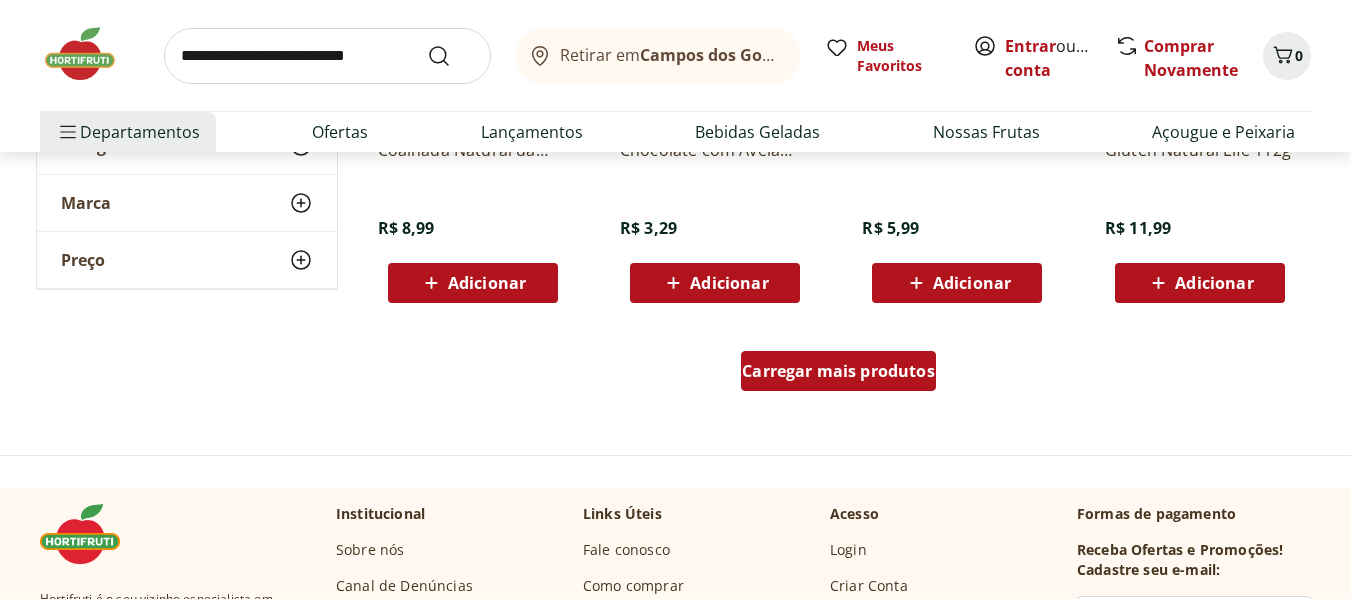 click on "Carregar mais produtos" at bounding box center [838, 371] 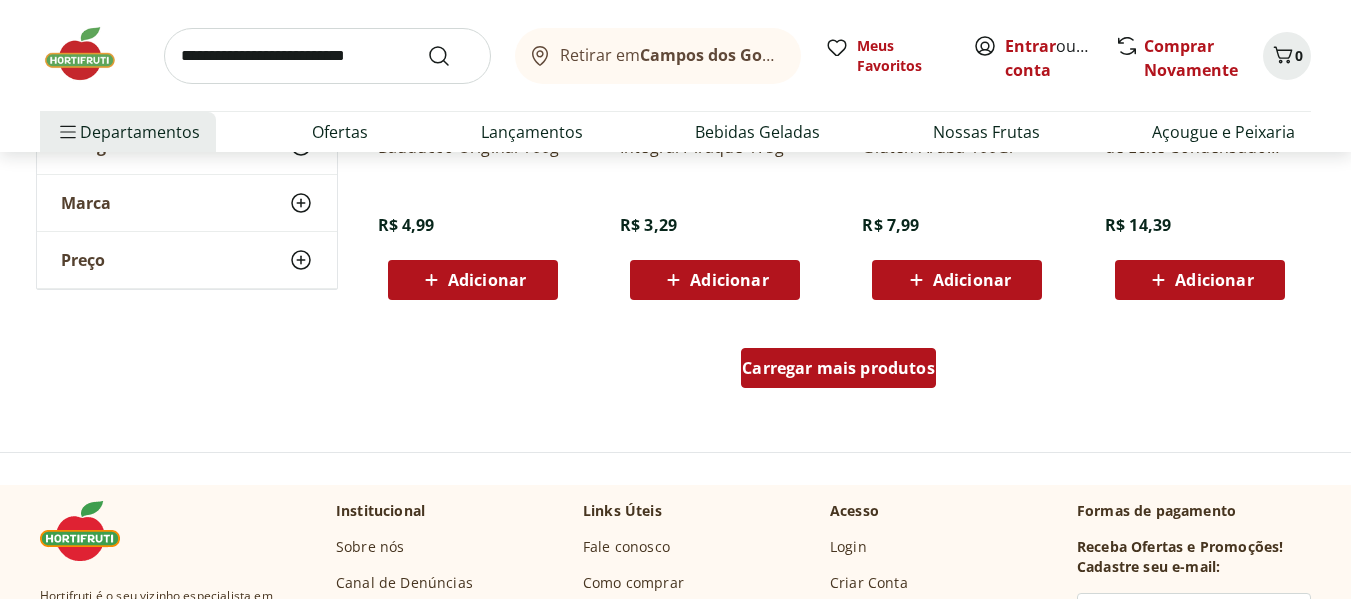 scroll, scrollTop: 5320, scrollLeft: 0, axis: vertical 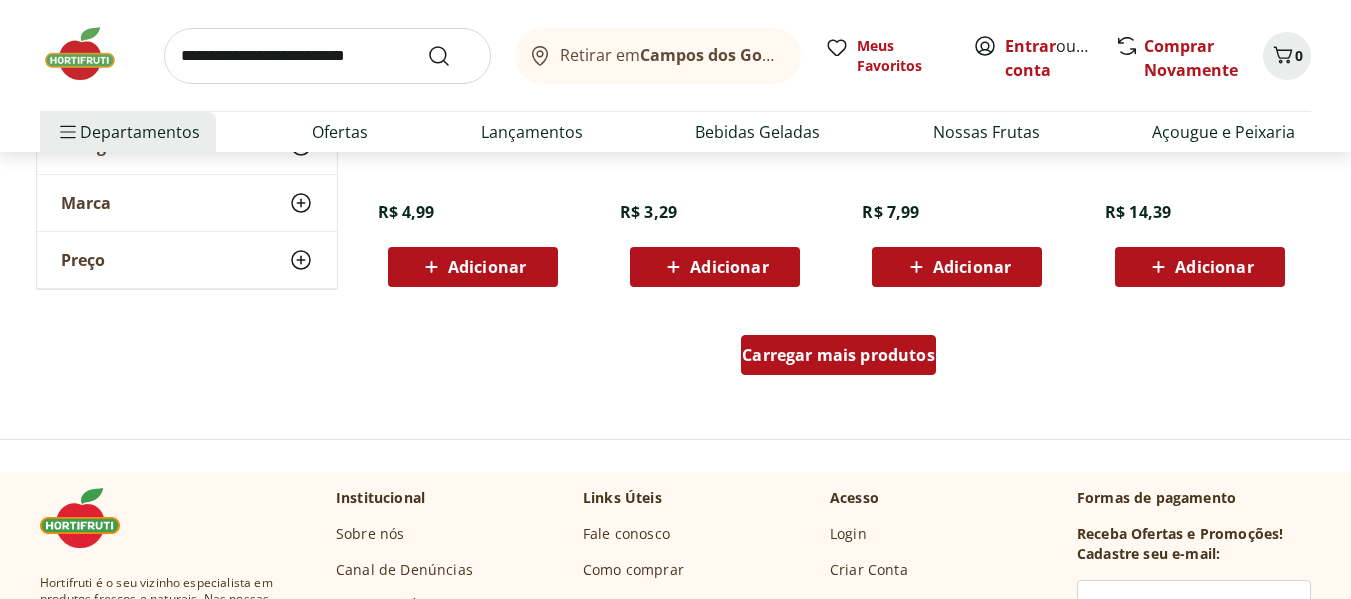 click on "Carregar mais produtos" at bounding box center (838, 355) 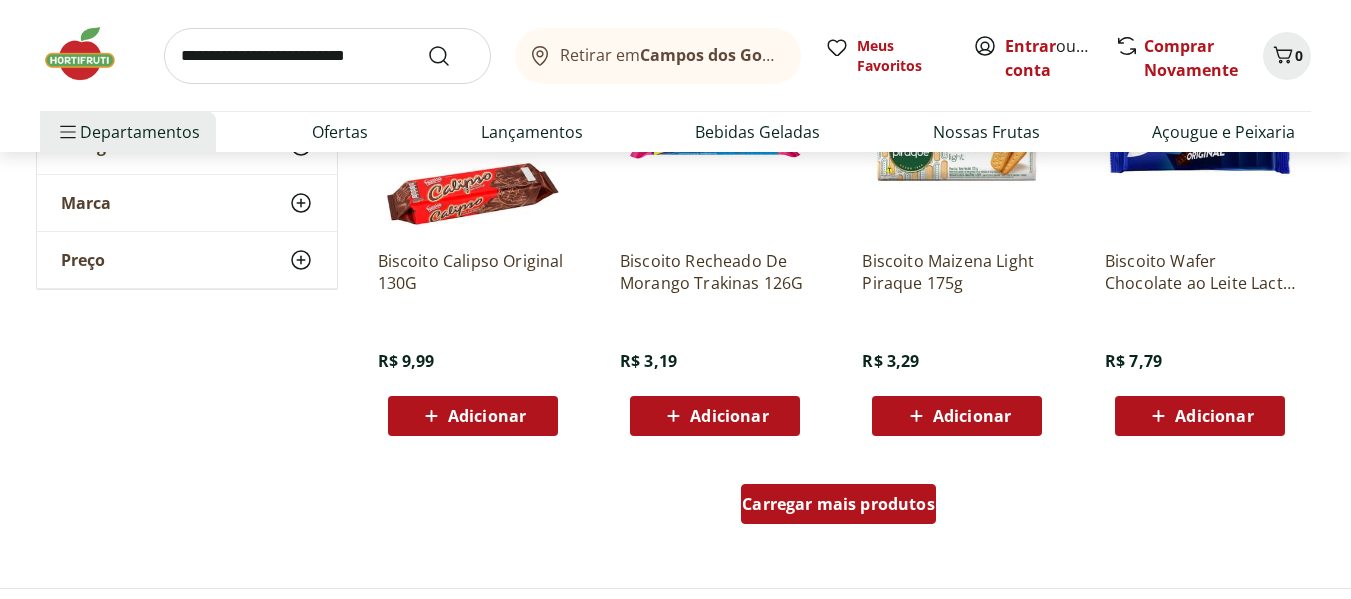 scroll, scrollTop: 6480, scrollLeft: 0, axis: vertical 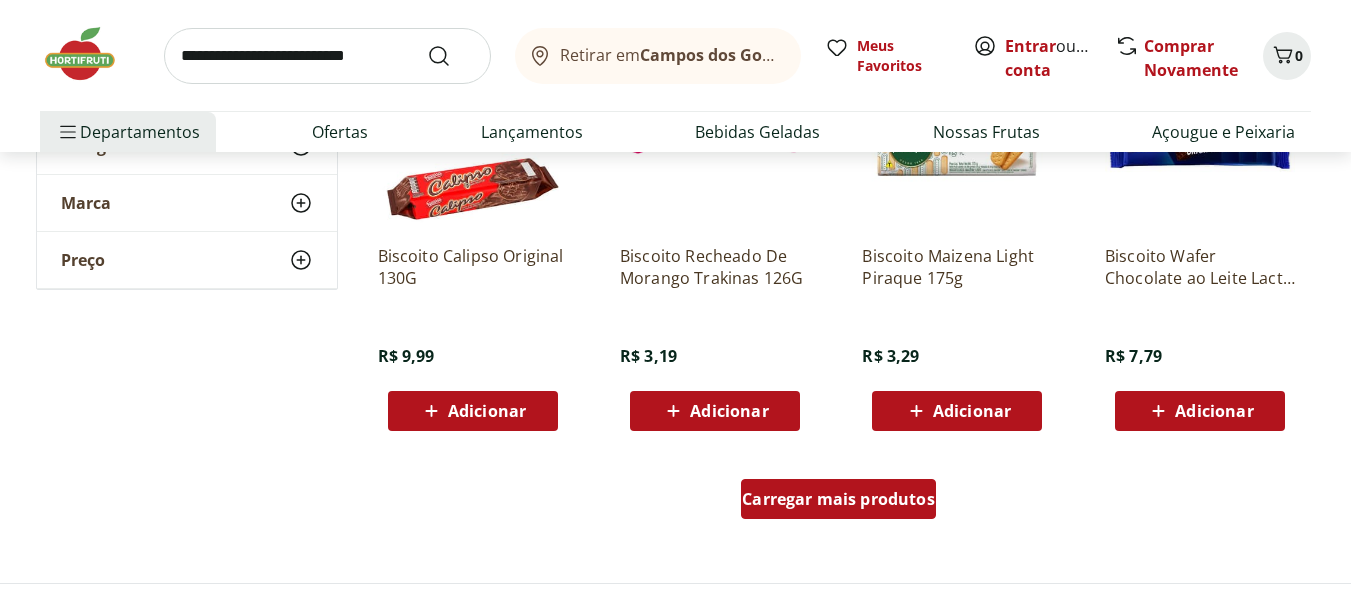 click on "Carregar mais produtos" at bounding box center (838, 499) 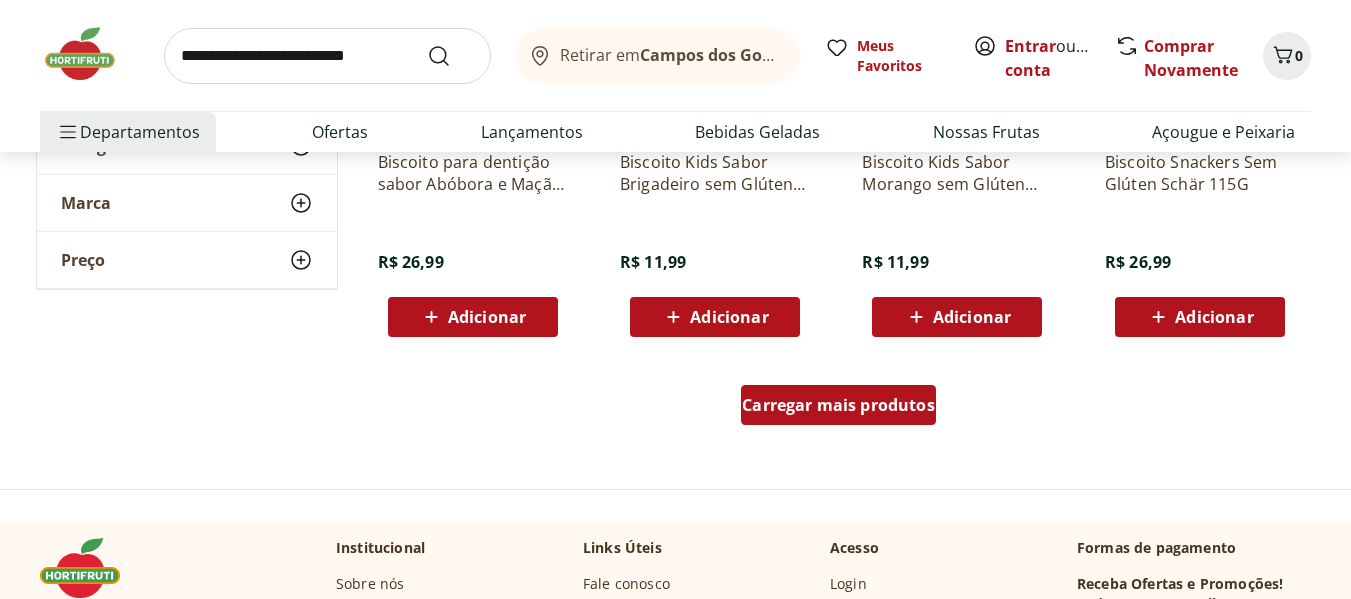 scroll, scrollTop: 7880, scrollLeft: 0, axis: vertical 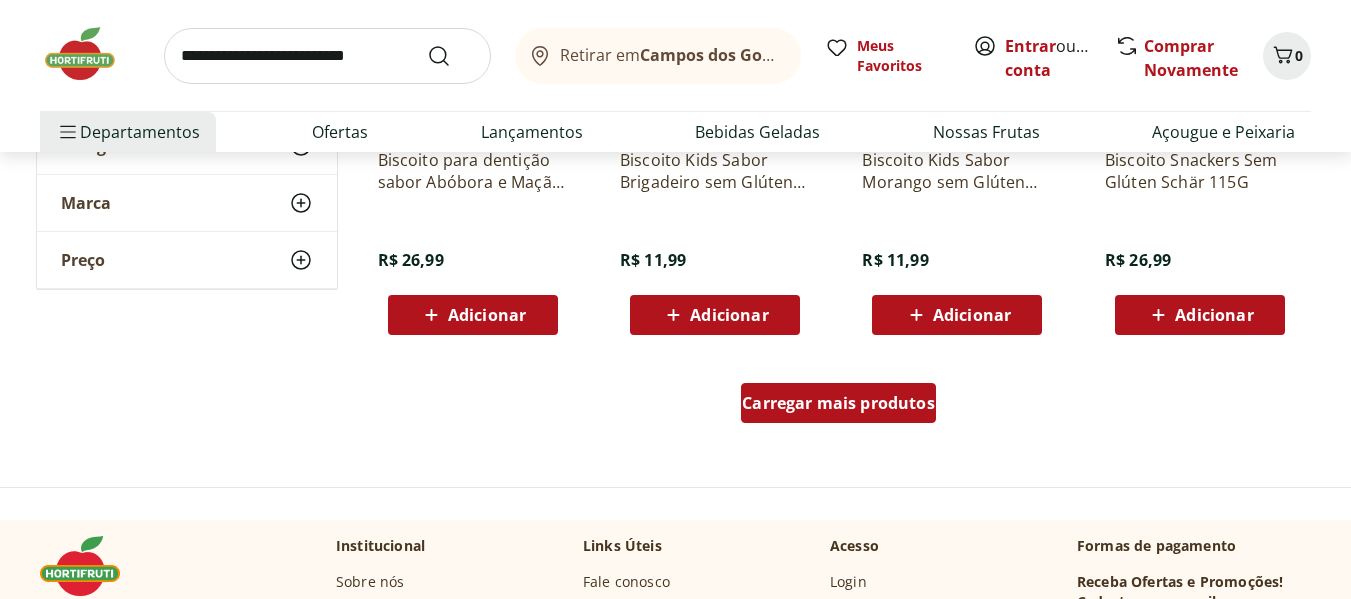 click on "Carregar mais produtos" at bounding box center [838, 403] 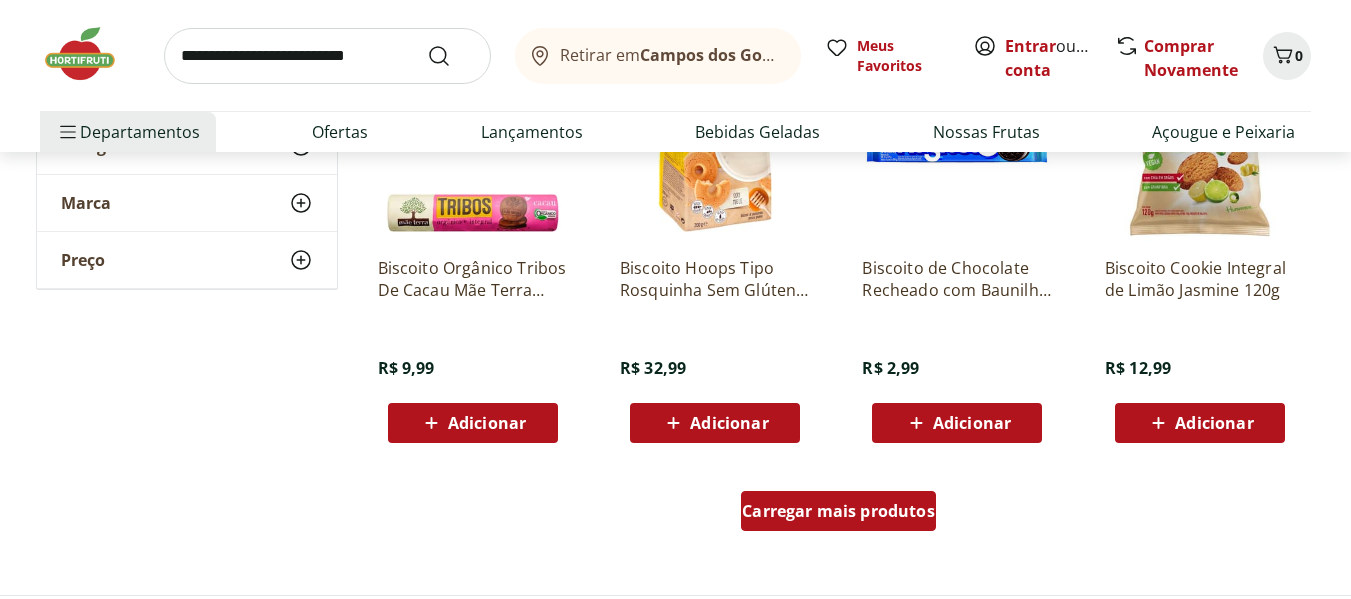 scroll, scrollTop: 9080, scrollLeft: 0, axis: vertical 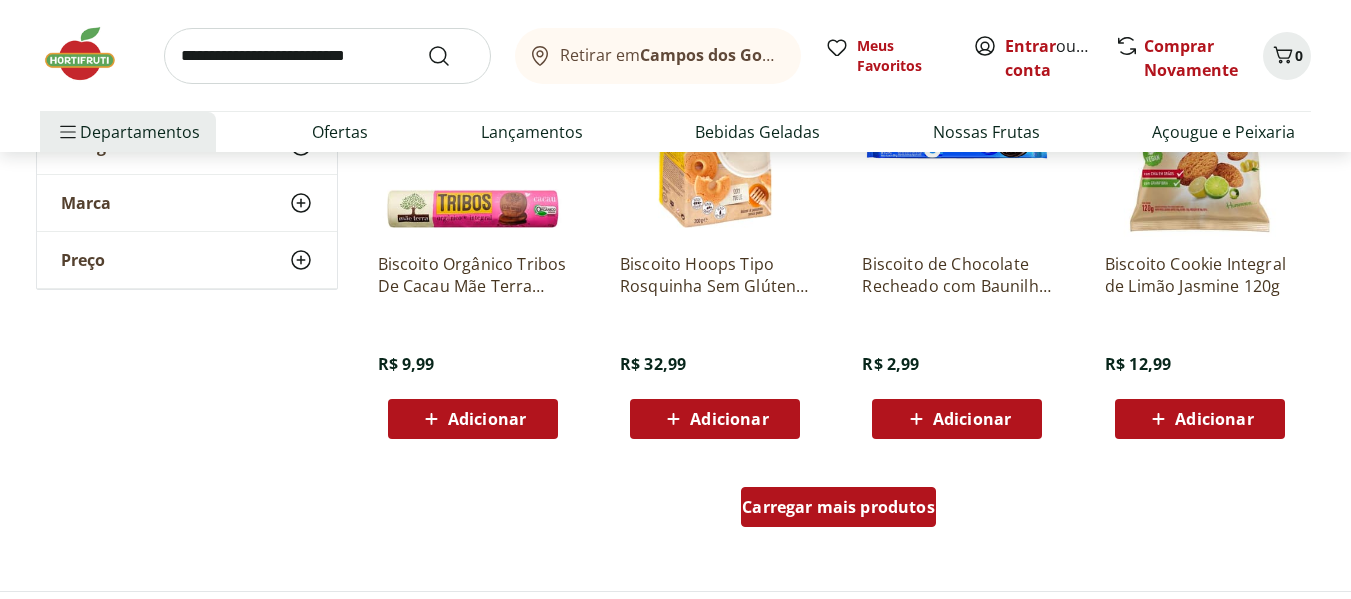 click on "Carregar mais produtos" at bounding box center [838, 507] 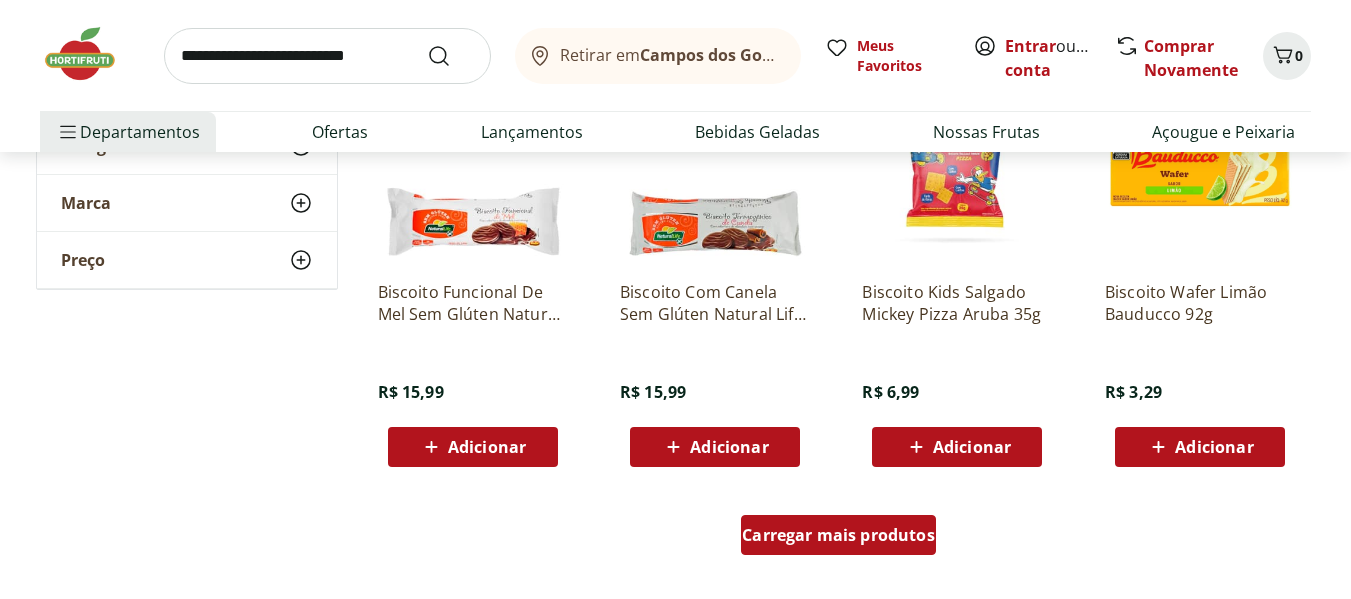 scroll, scrollTop: 10360, scrollLeft: 0, axis: vertical 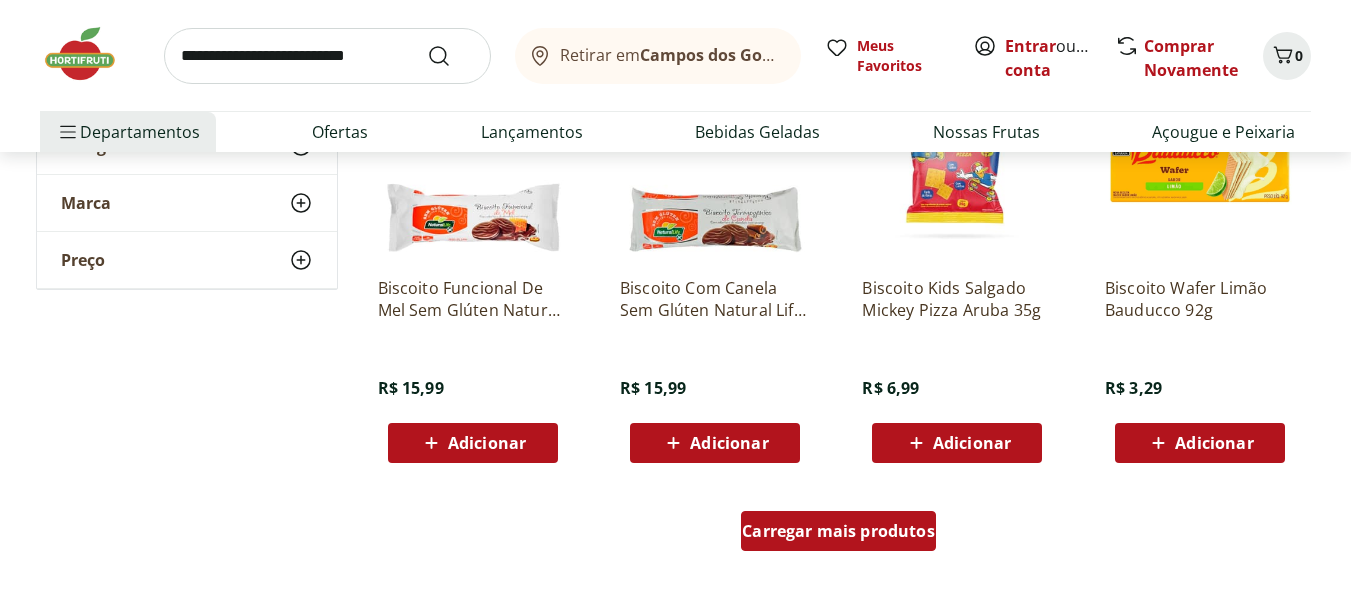 click on "Carregar mais produtos" at bounding box center (838, 531) 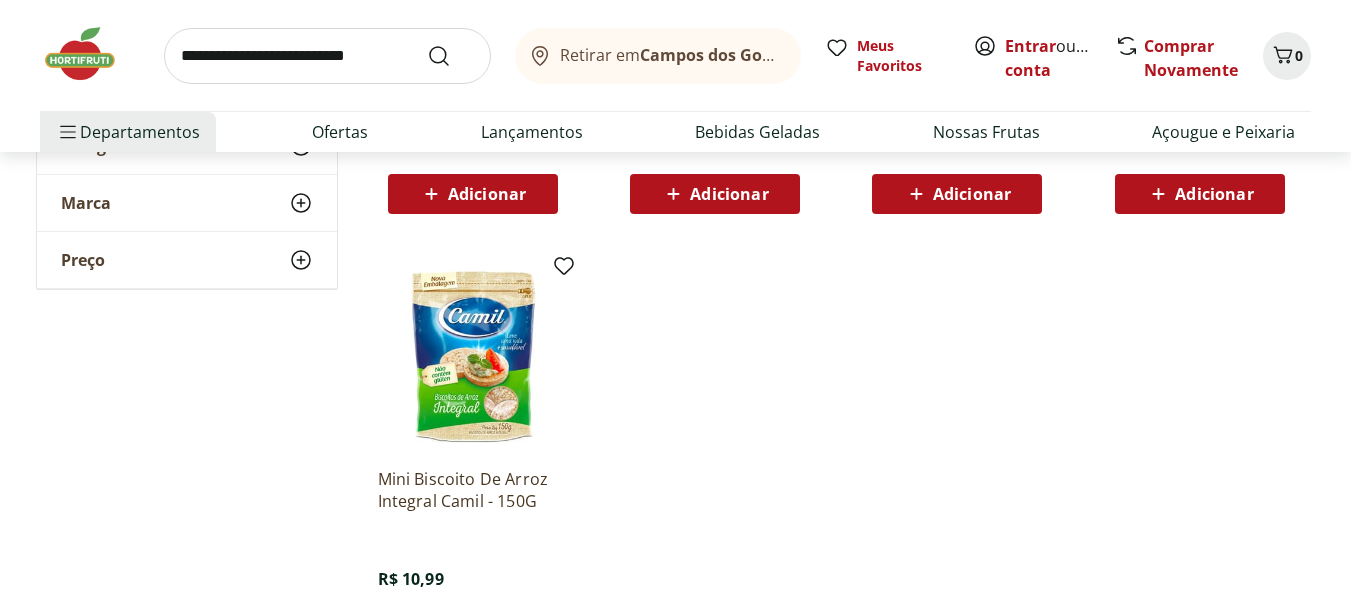 scroll, scrollTop: 11480, scrollLeft: 0, axis: vertical 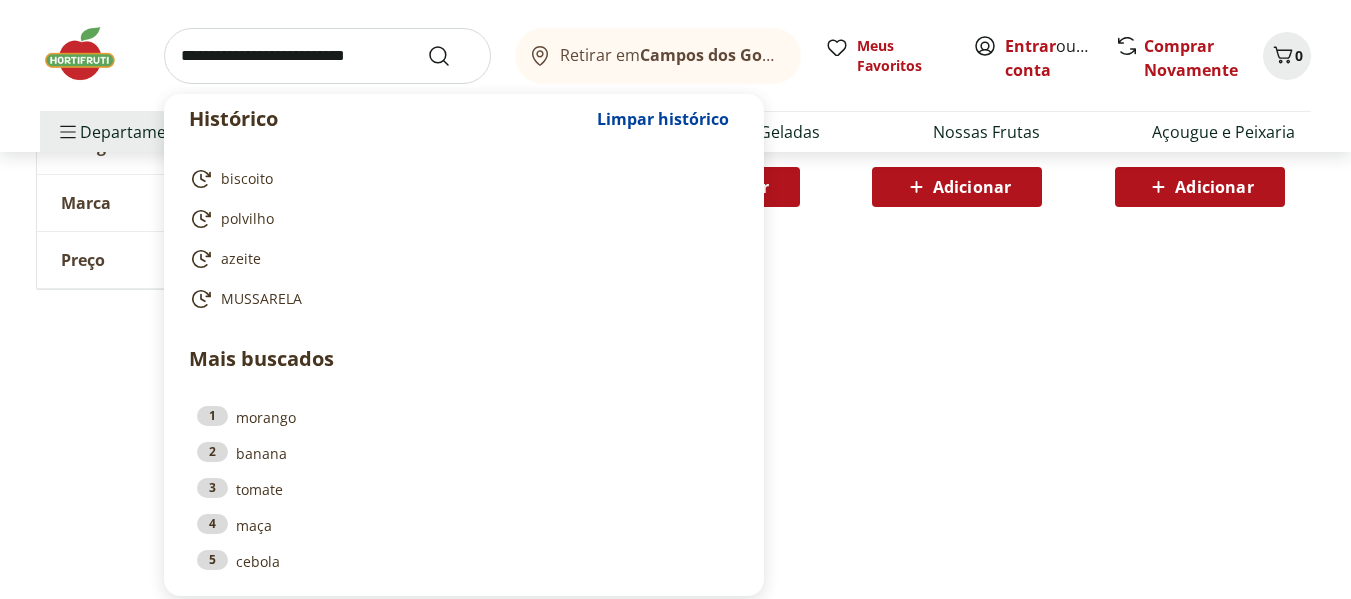 click at bounding box center (327, 56) 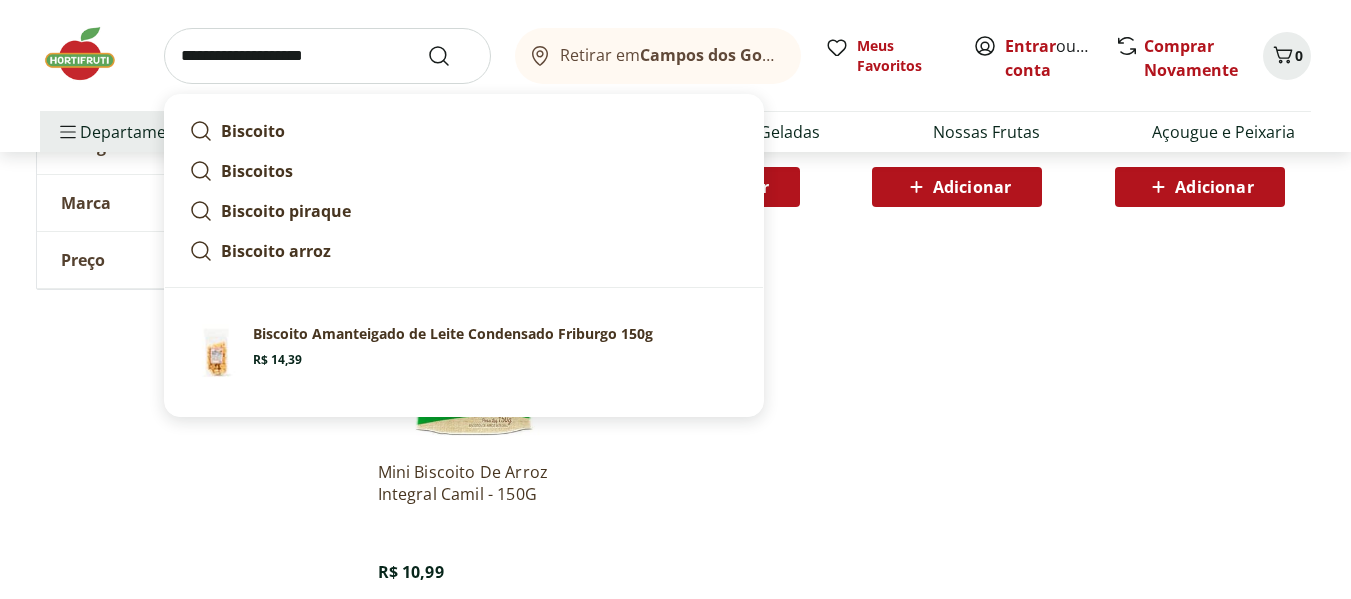 type on "**********" 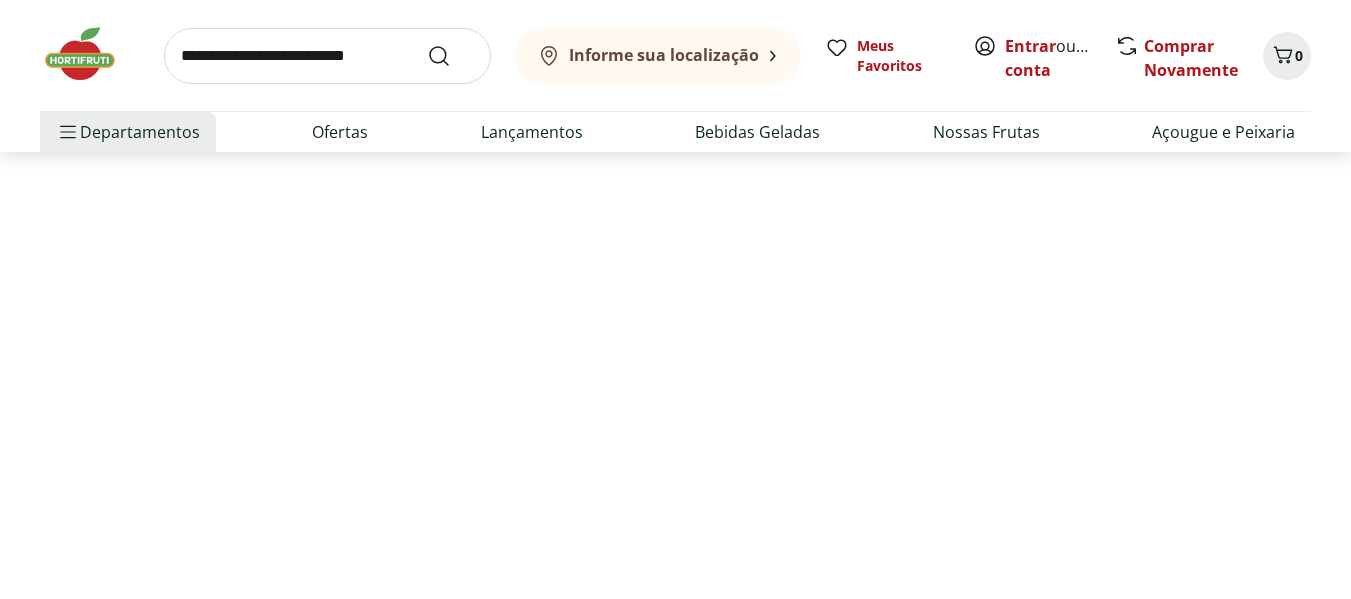 scroll, scrollTop: 0, scrollLeft: 0, axis: both 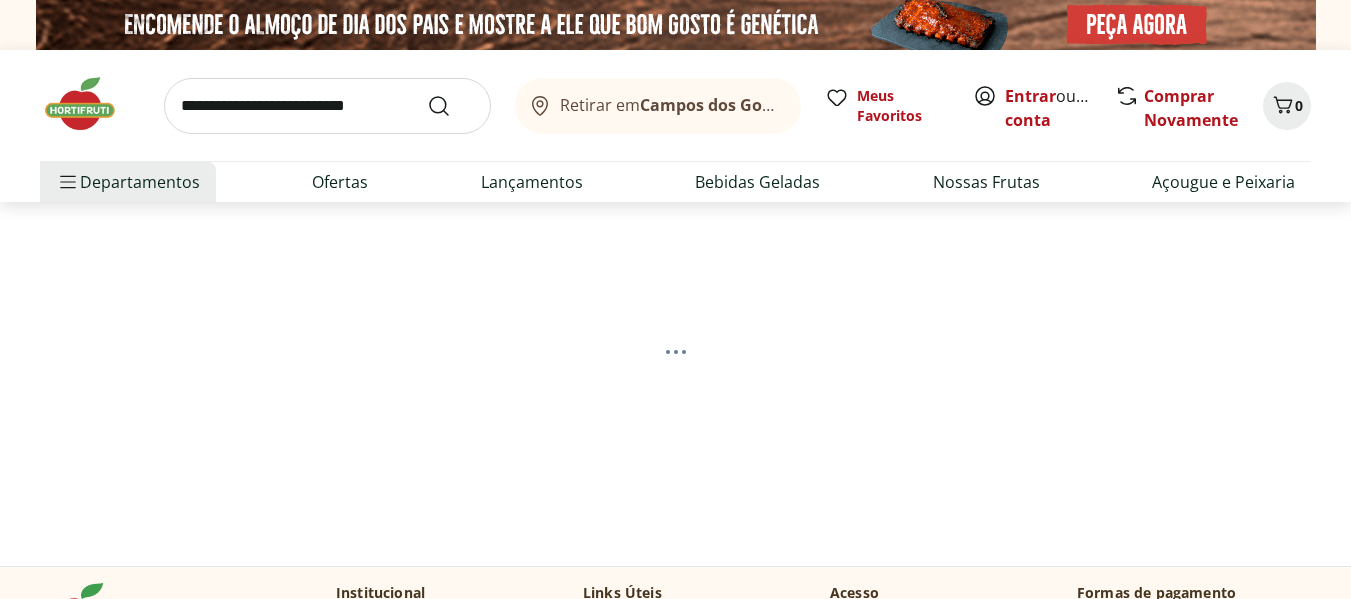 select on "**********" 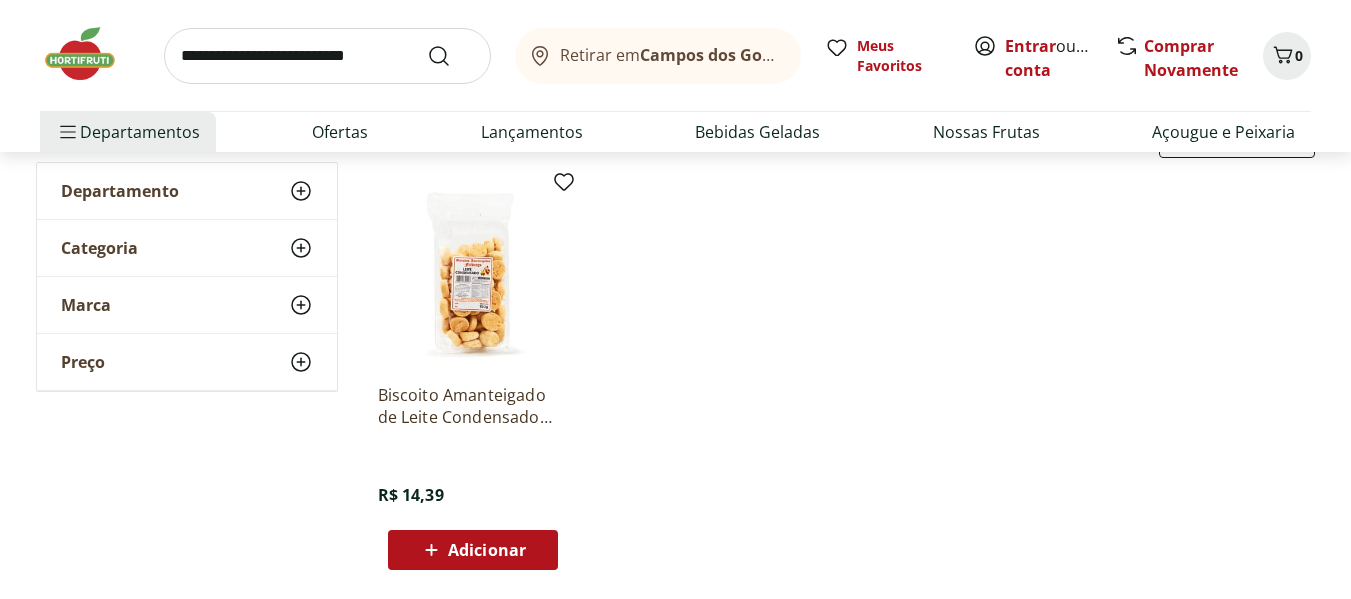 scroll, scrollTop: 280, scrollLeft: 0, axis: vertical 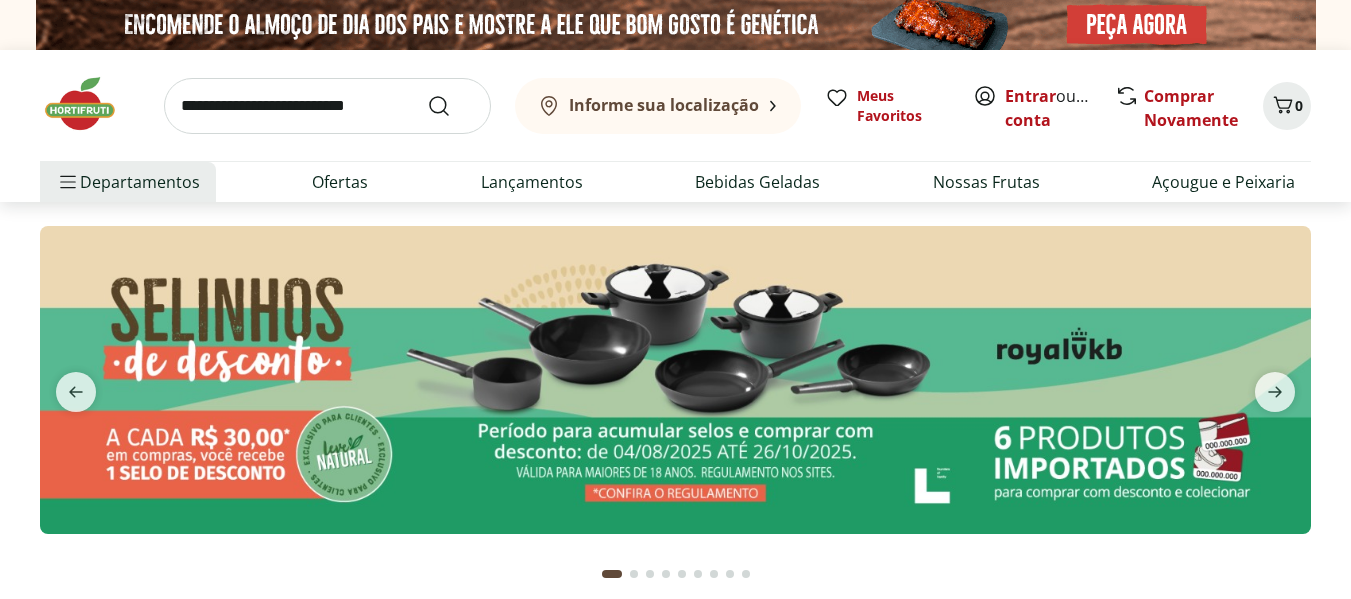 click at bounding box center [327, 106] 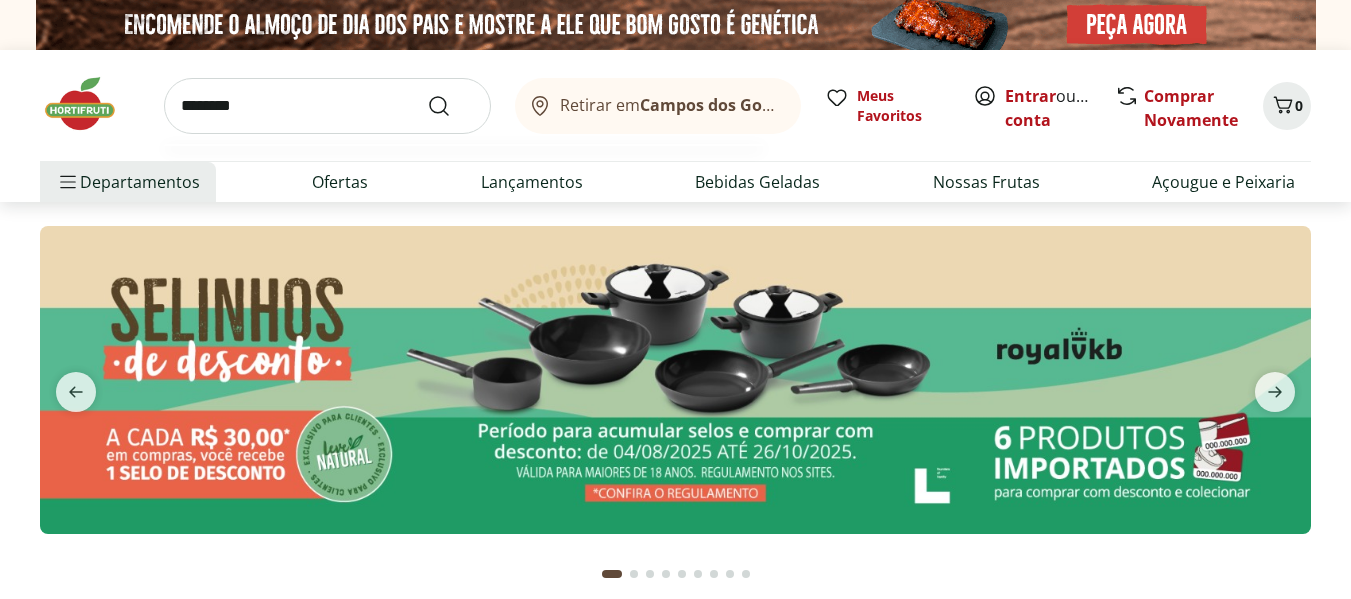 type on "********" 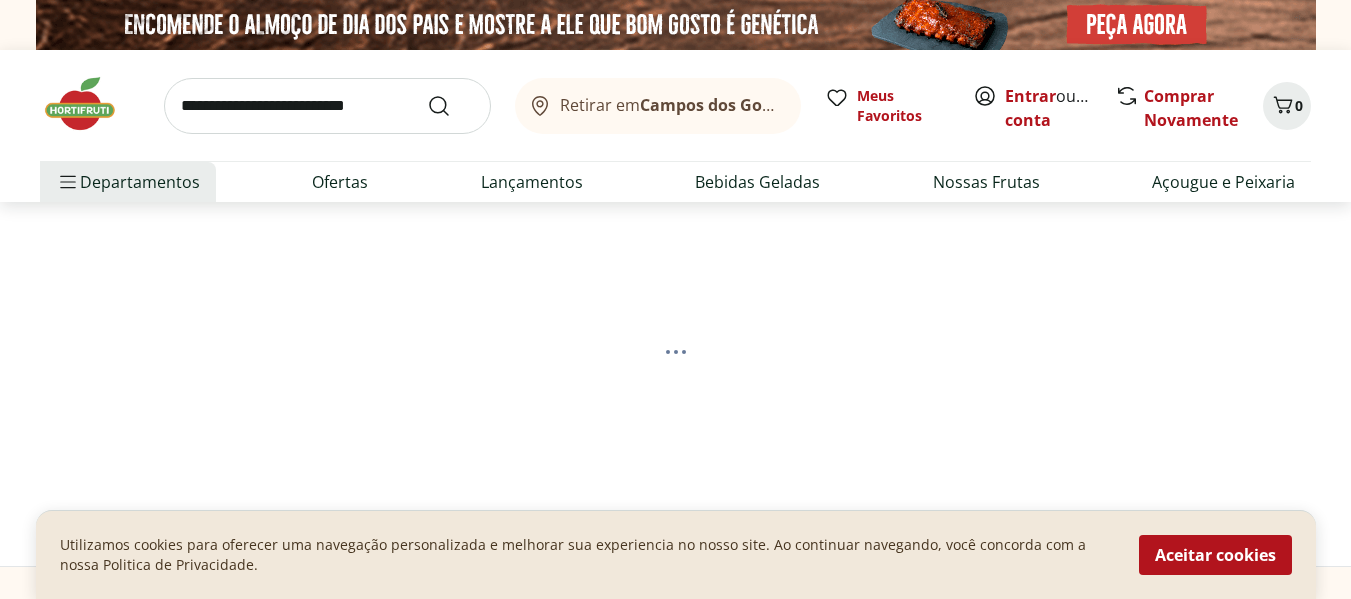 select on "**********" 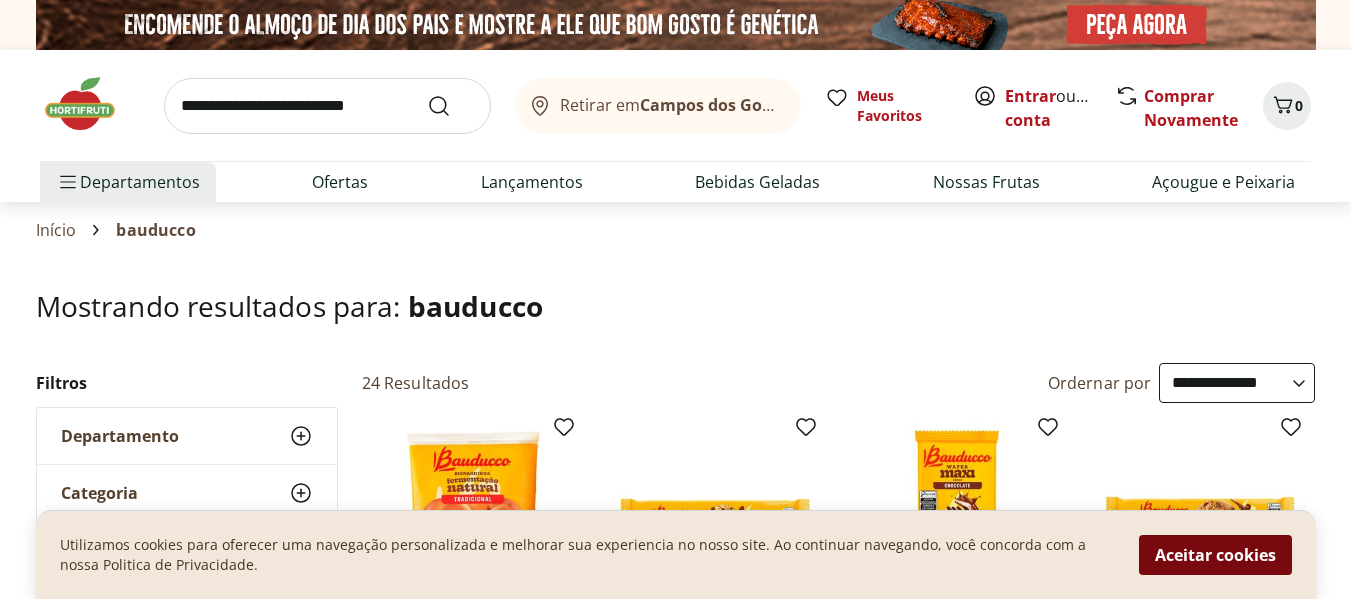 click on "Aceitar cookies" at bounding box center (1215, 555) 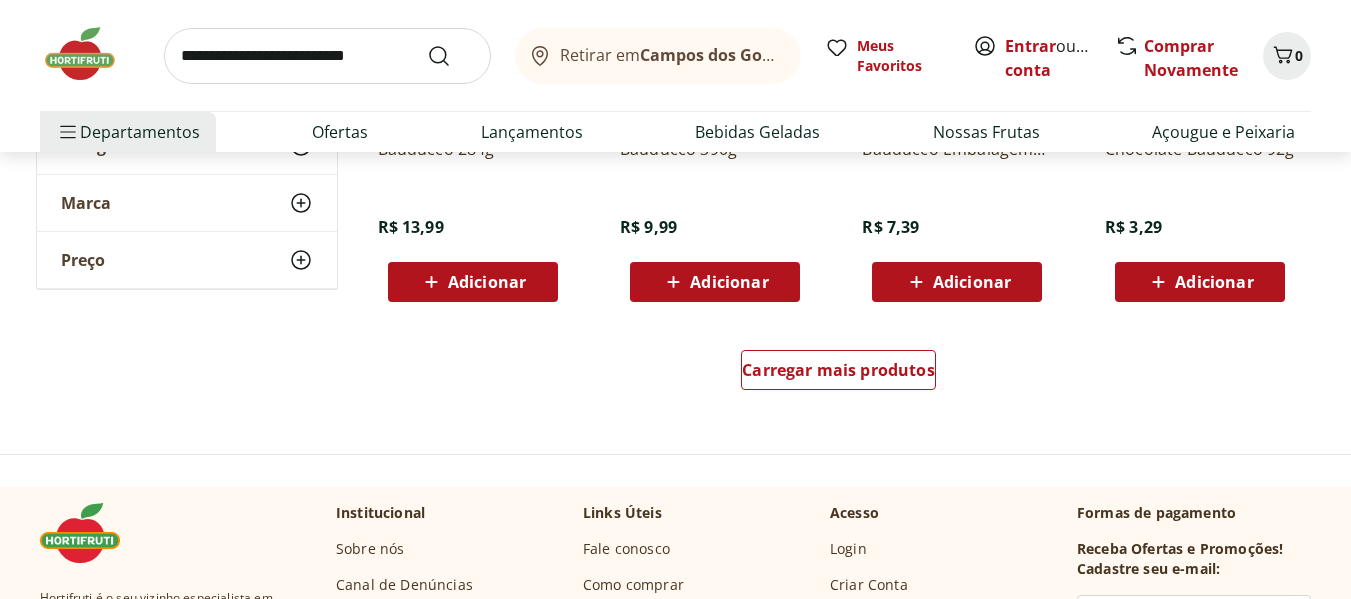 scroll, scrollTop: 1400, scrollLeft: 0, axis: vertical 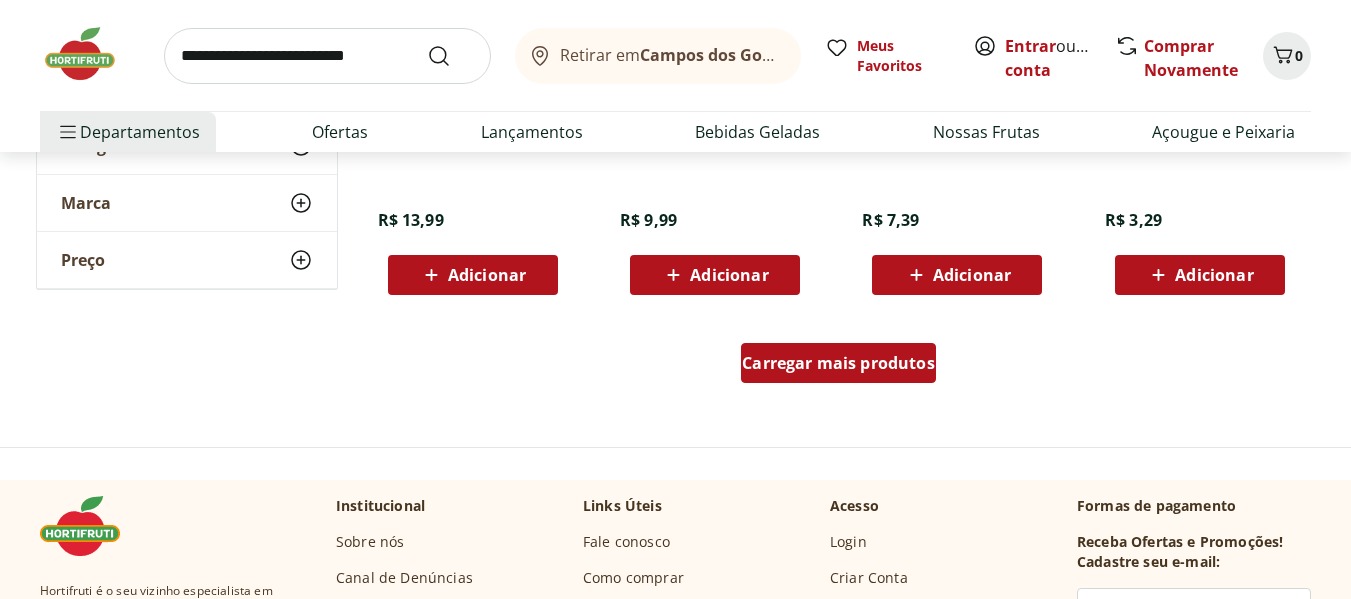 click on "Carregar mais produtos" at bounding box center [838, 363] 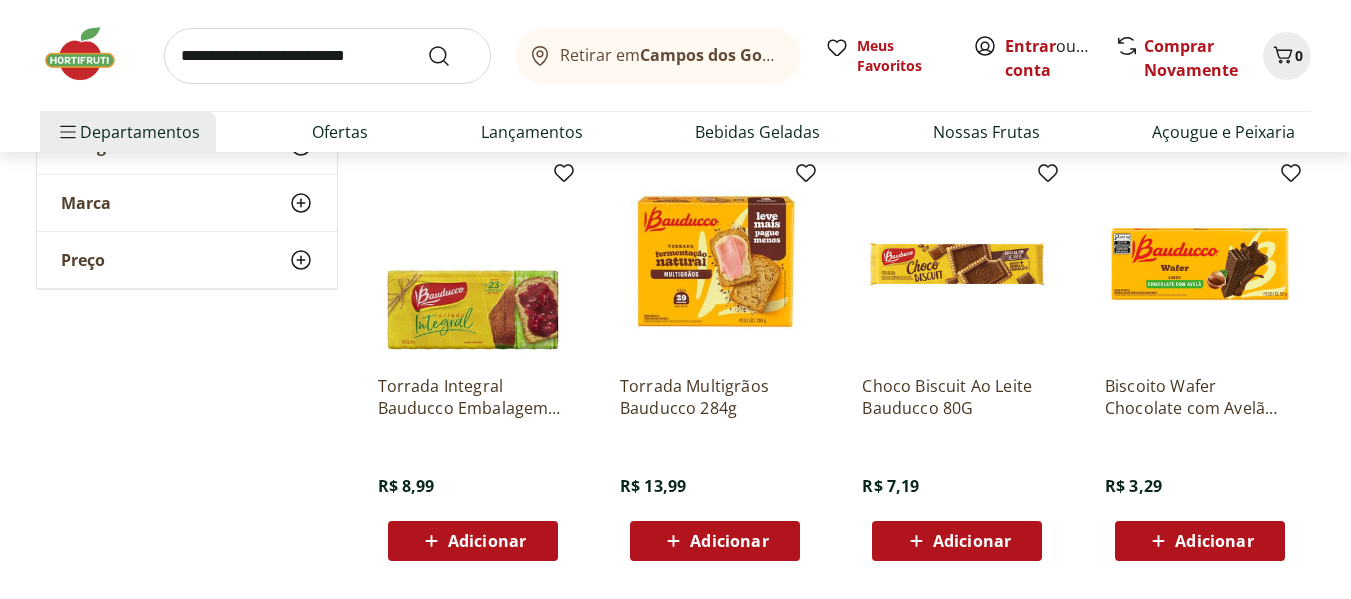 scroll, scrollTop: 1560, scrollLeft: 0, axis: vertical 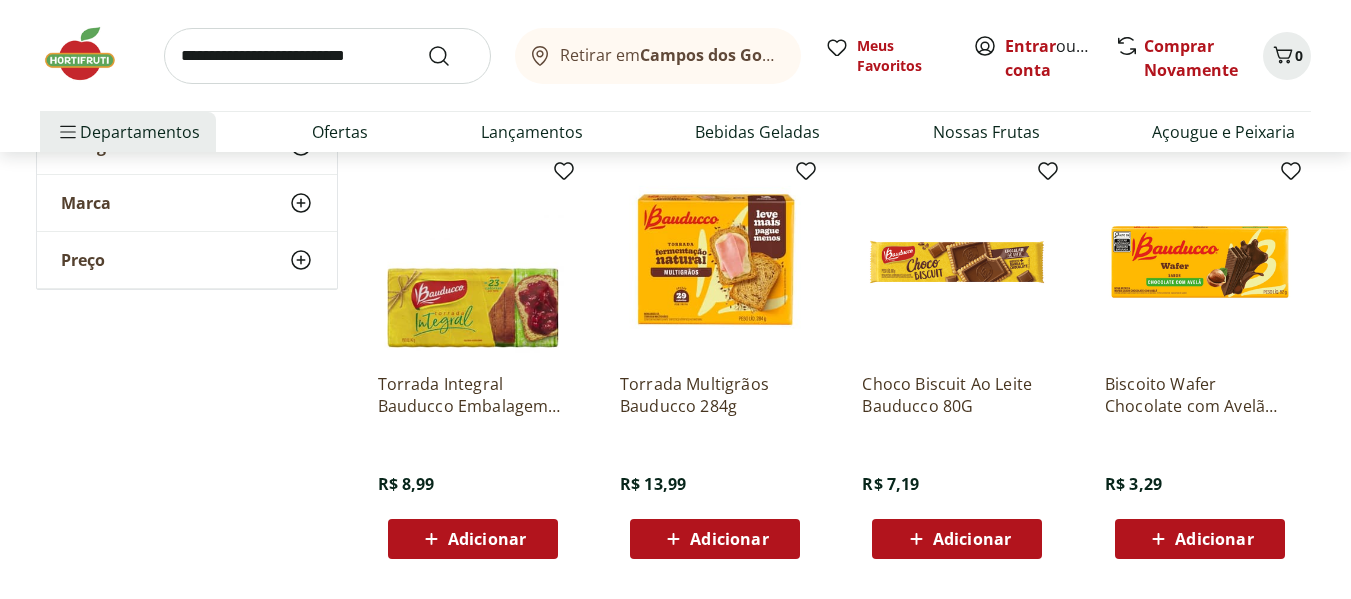 click at bounding box center [1200, 262] 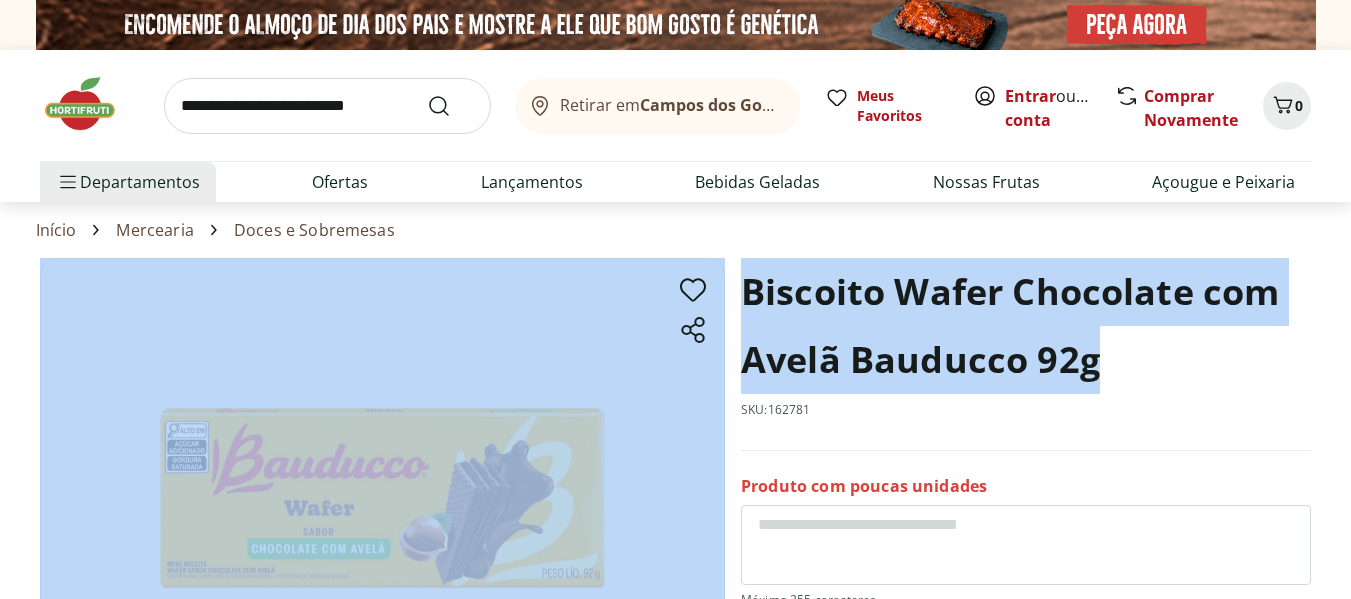 drag, startPoint x: 1121, startPoint y: 365, endPoint x: 730, endPoint y: 302, distance: 396.04294 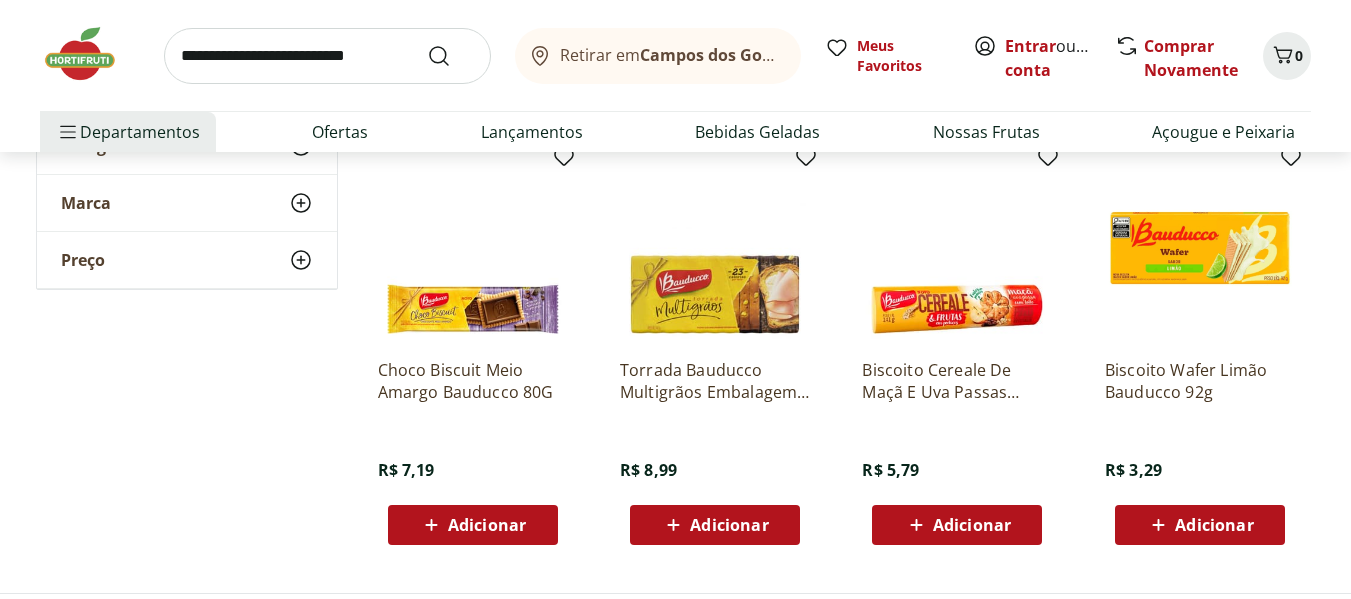 scroll, scrollTop: 3280, scrollLeft: 0, axis: vertical 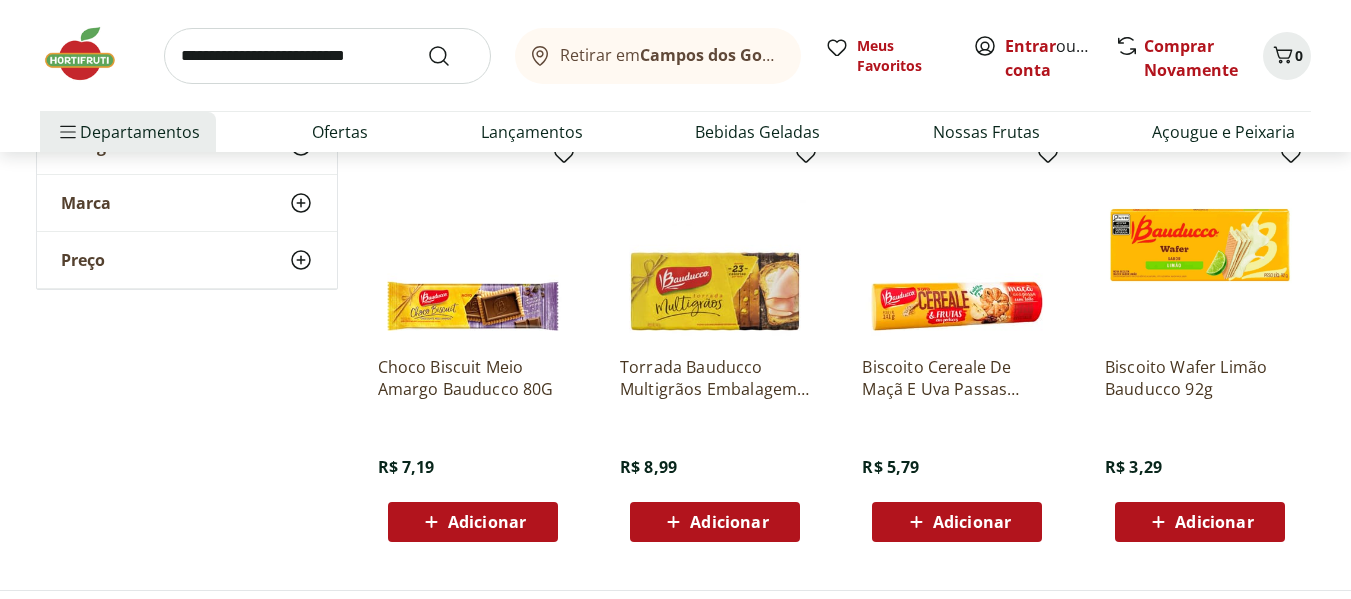 click at bounding box center [1200, 245] 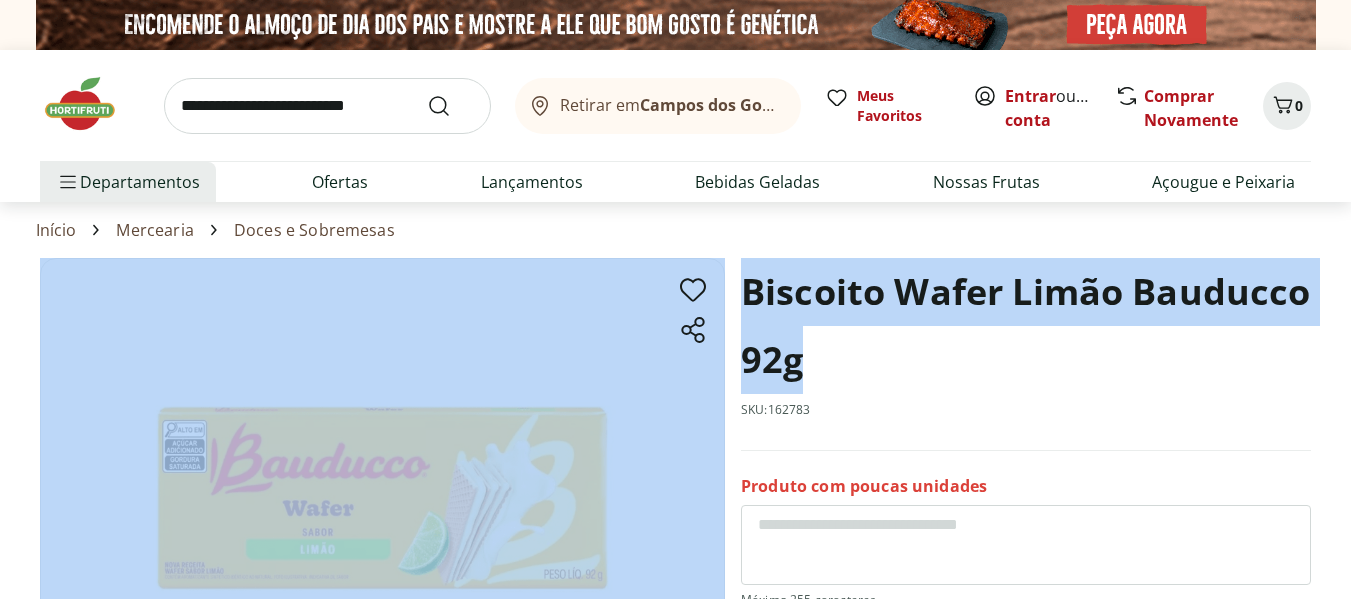 drag, startPoint x: 829, startPoint y: 356, endPoint x: 725, endPoint y: 286, distance: 125.36347 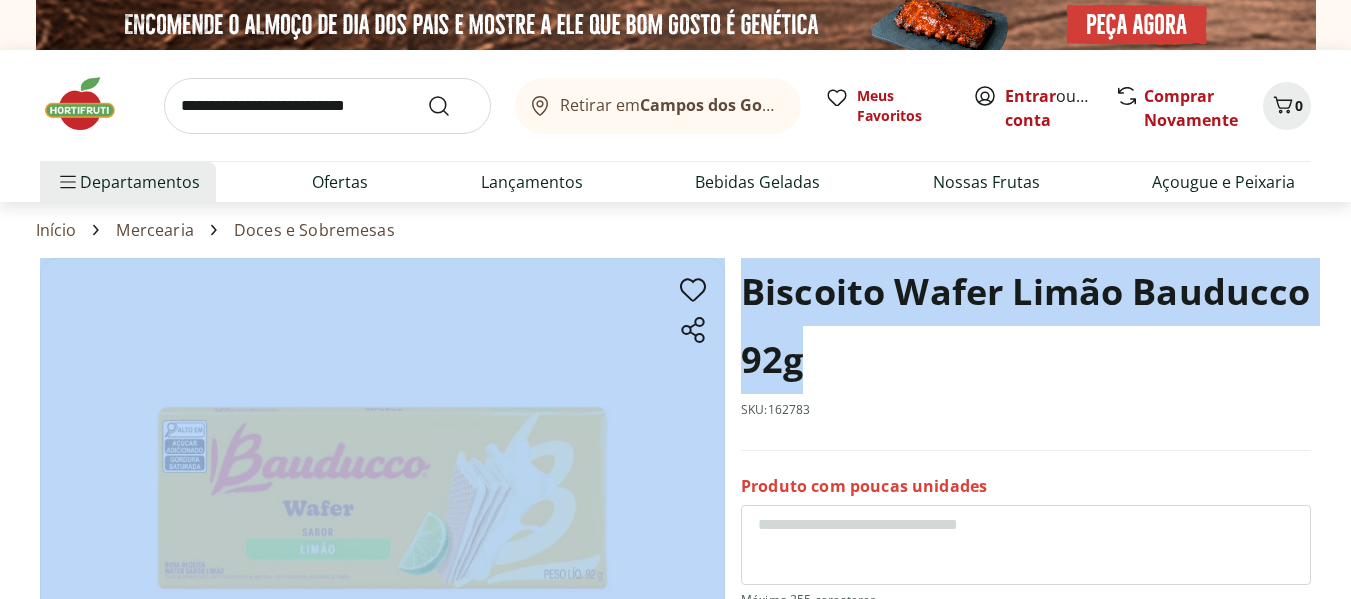 copy on "Biscoito Wafer Limão Bauducco 92g" 